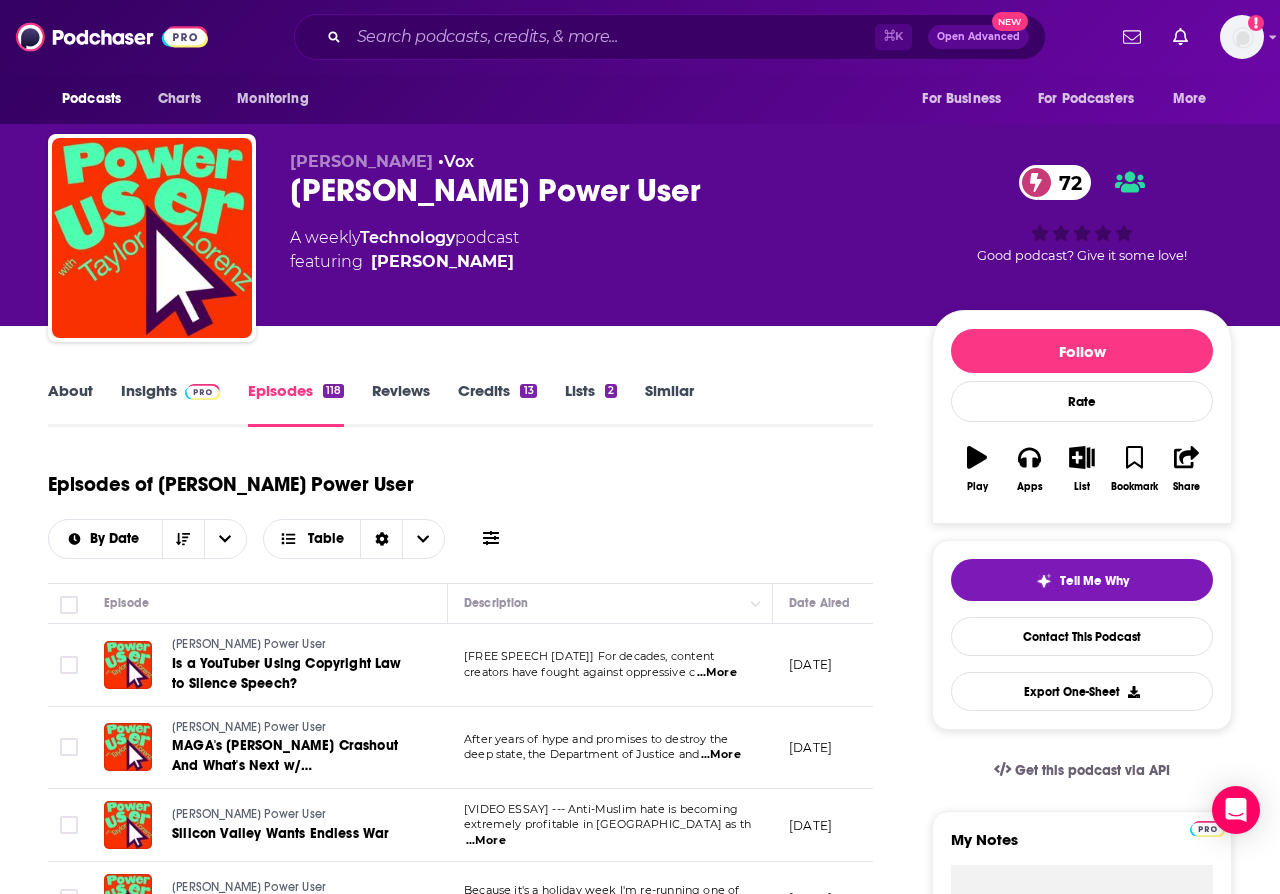scroll, scrollTop: 0, scrollLeft: 0, axis: both 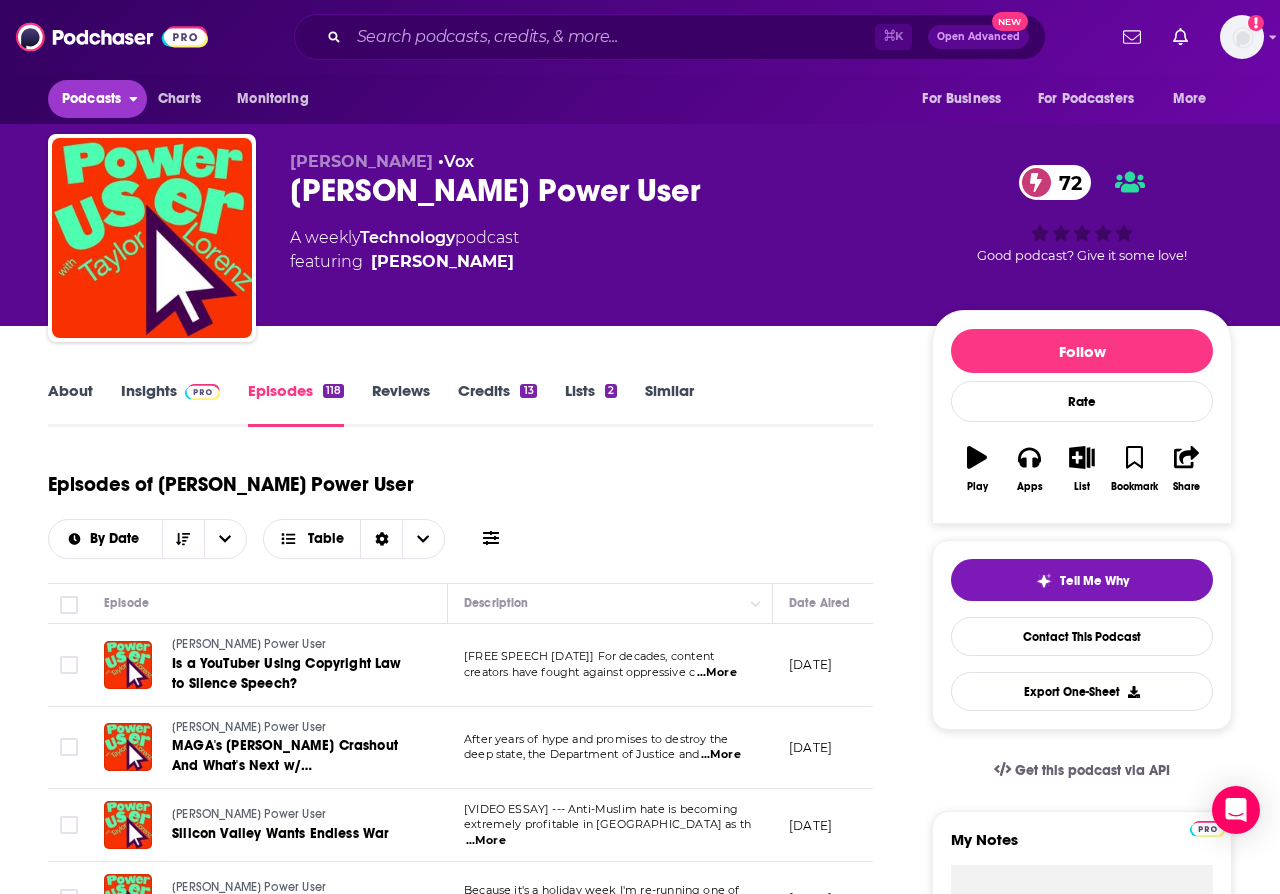 click on "Podcasts" at bounding box center (91, 99) 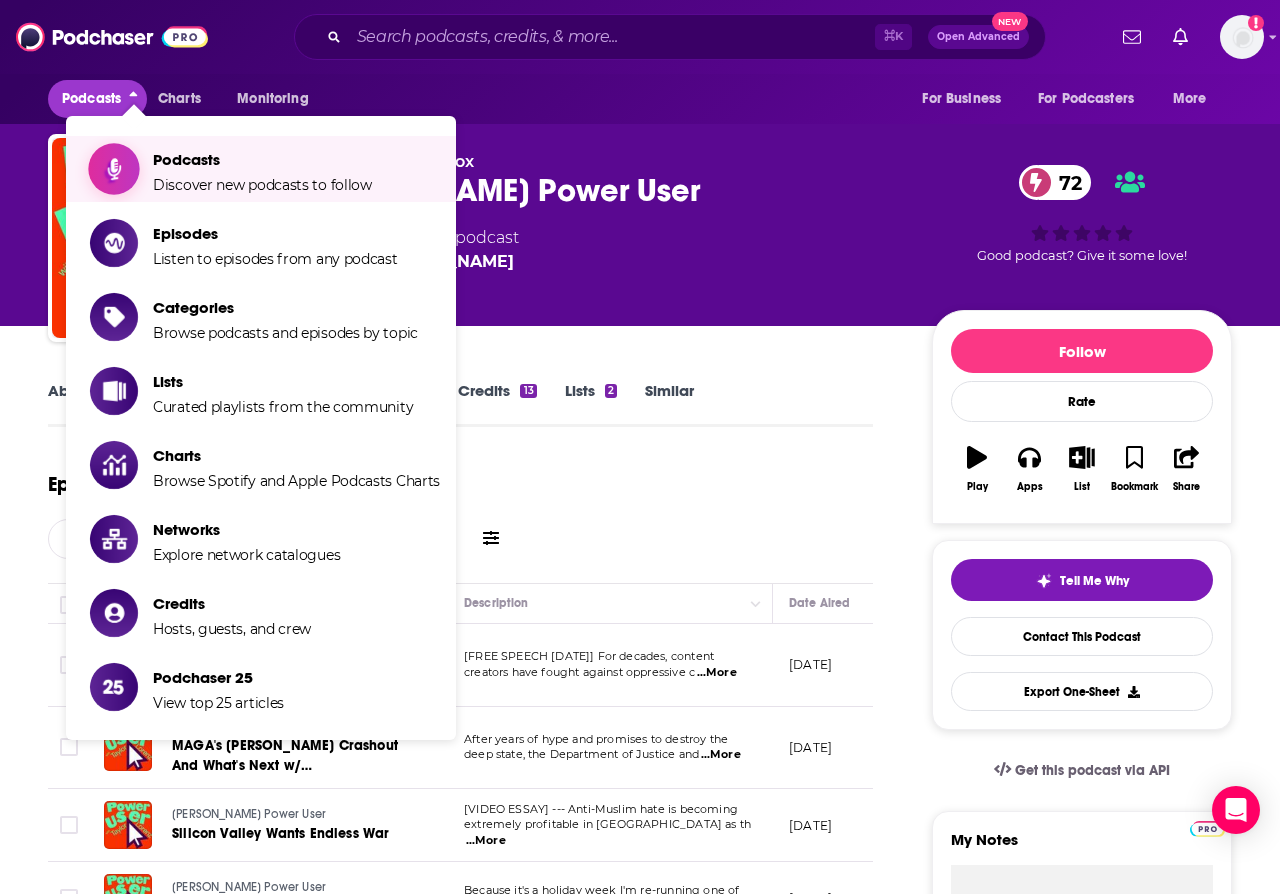 click on "Podcasts" at bounding box center [262, 159] 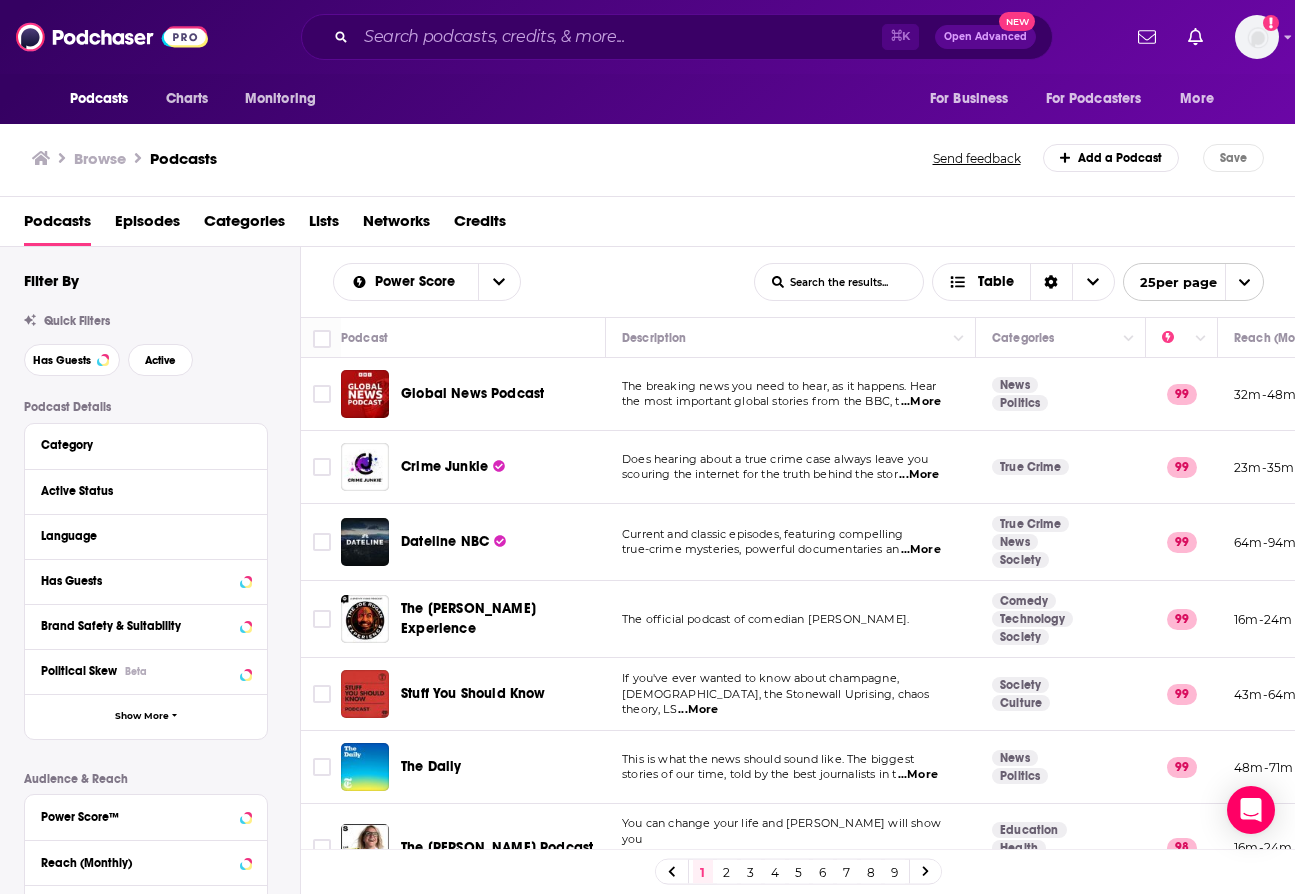 click on "Categories" at bounding box center [244, 225] 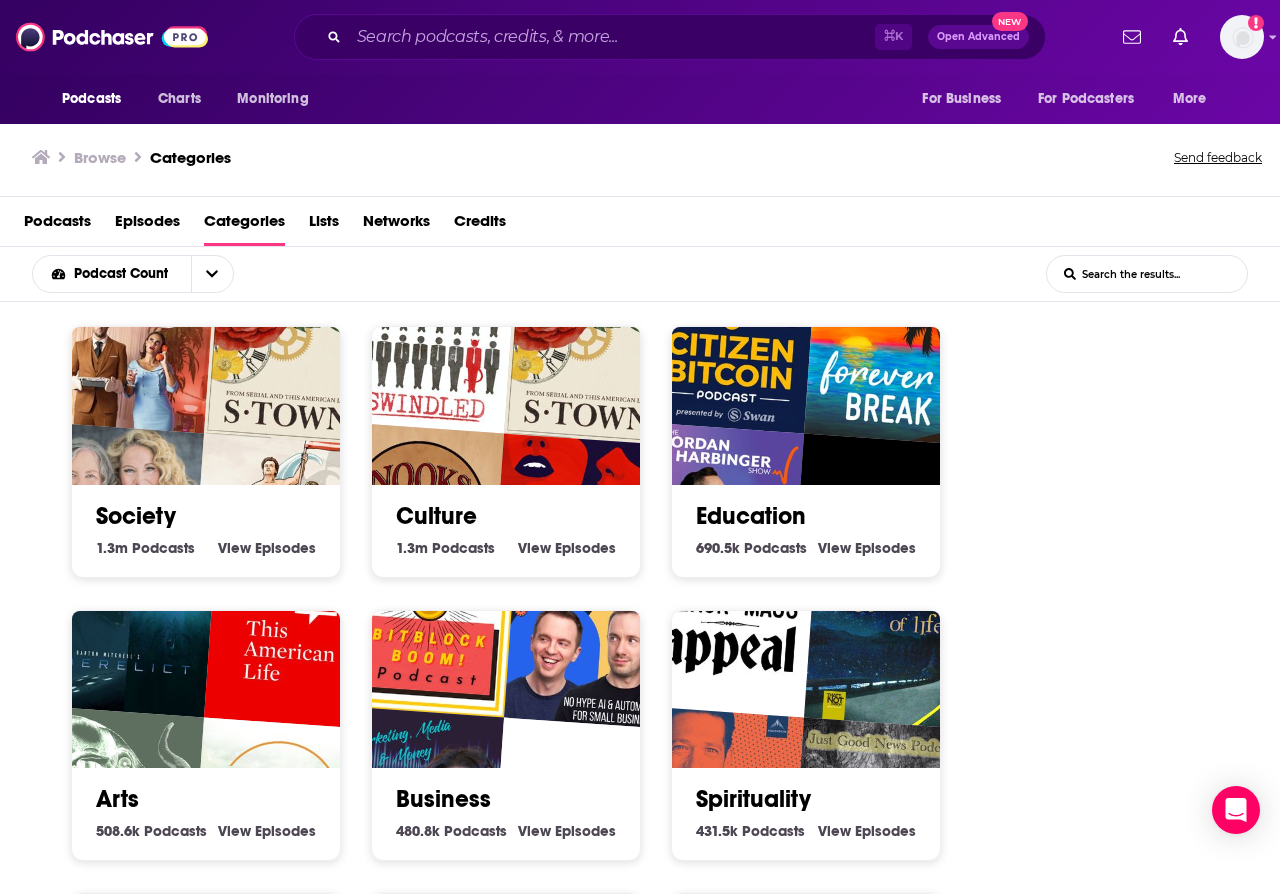 click on "Culture 1.3m   Culture   Podcasts View   Culture   Episodes" at bounding box center [506, 523] 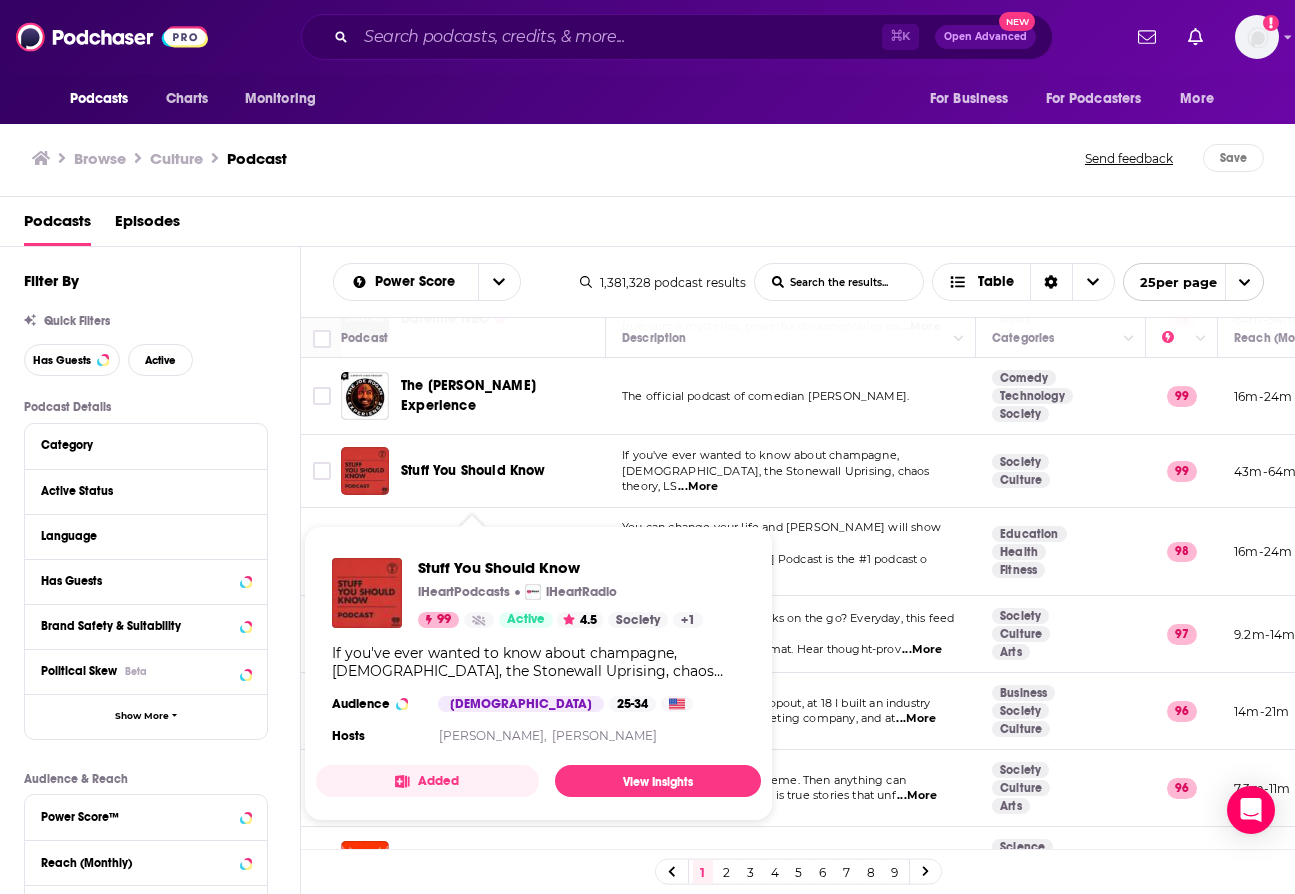scroll, scrollTop: 29, scrollLeft: 0, axis: vertical 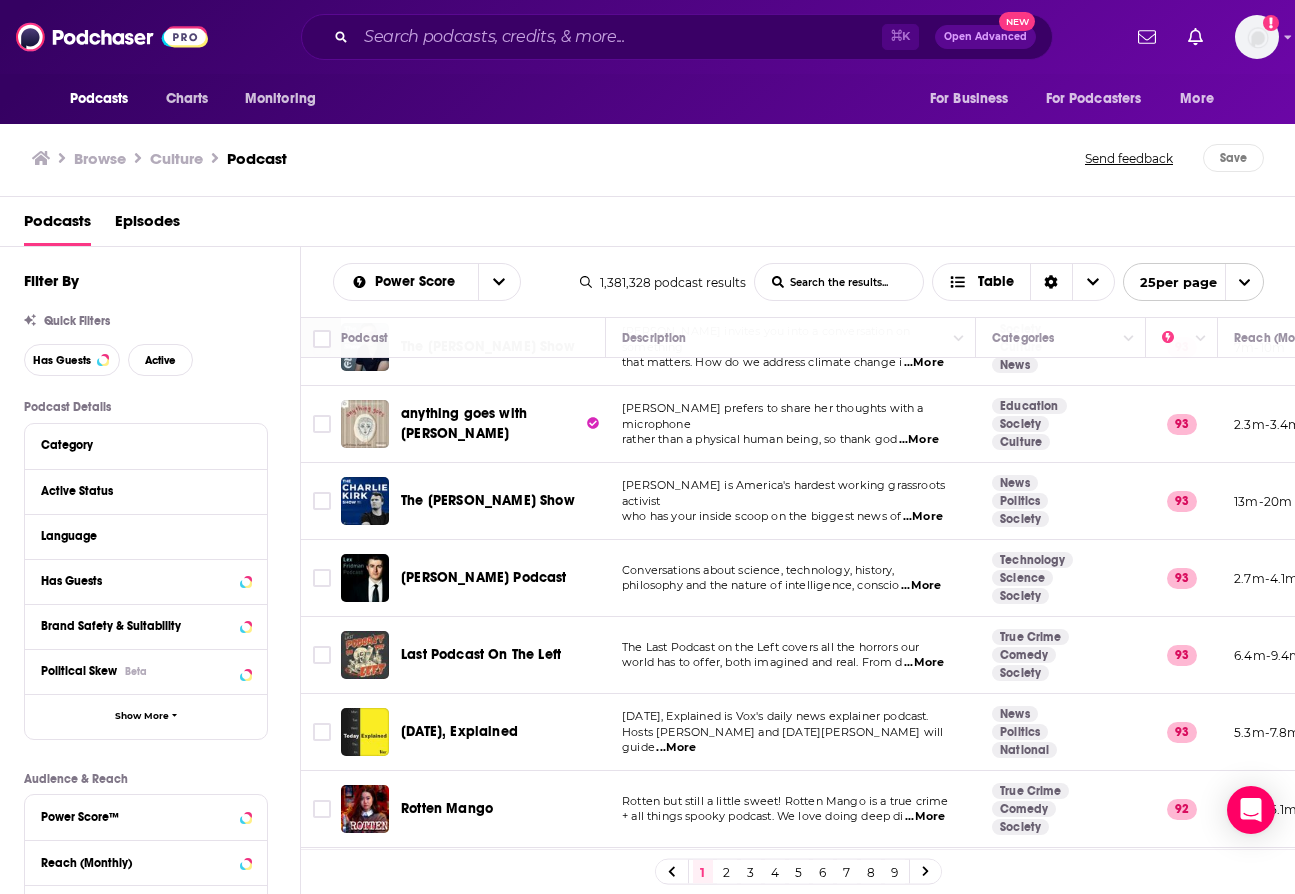 click on "anything goes with [PERSON_NAME]" at bounding box center [464, 423] 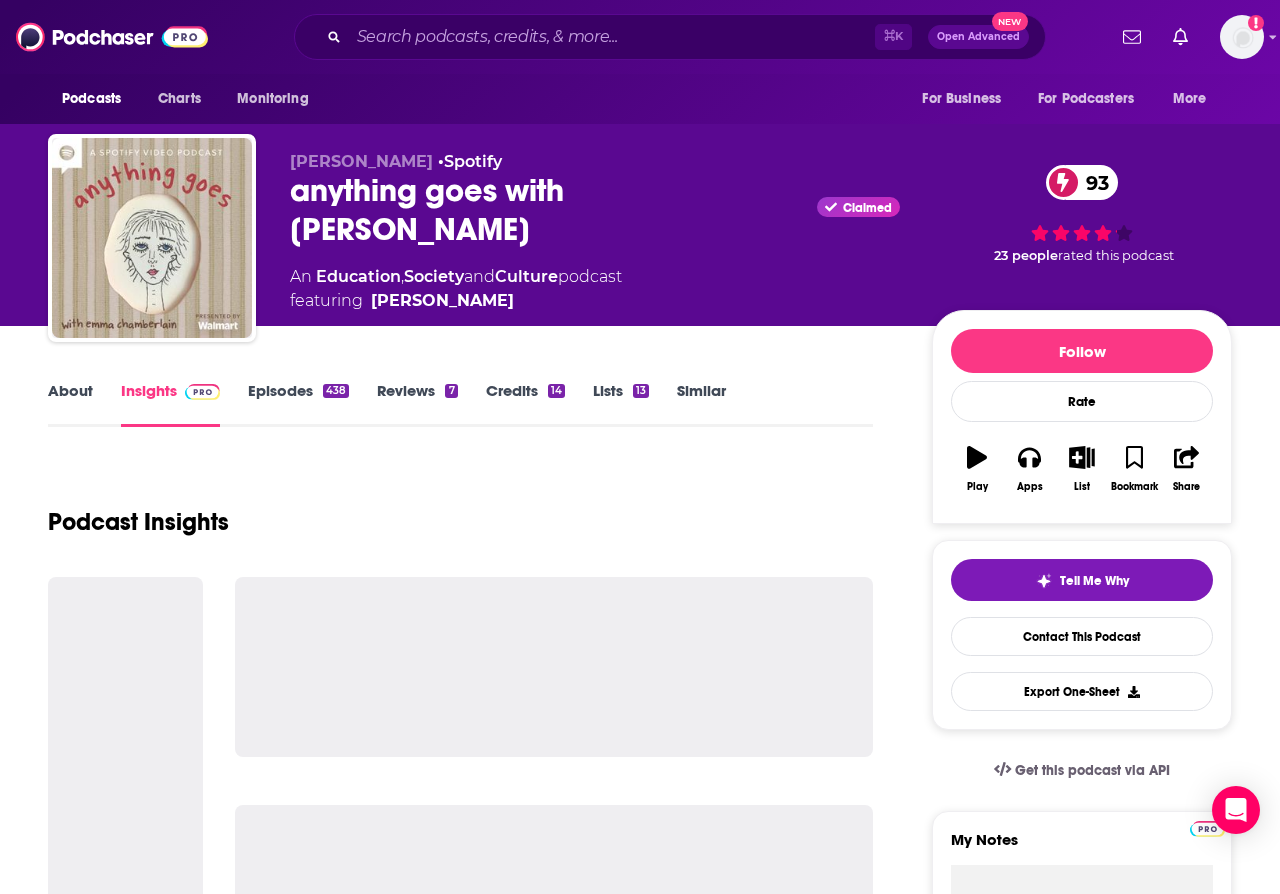 click on "Episodes 438" at bounding box center (298, 404) 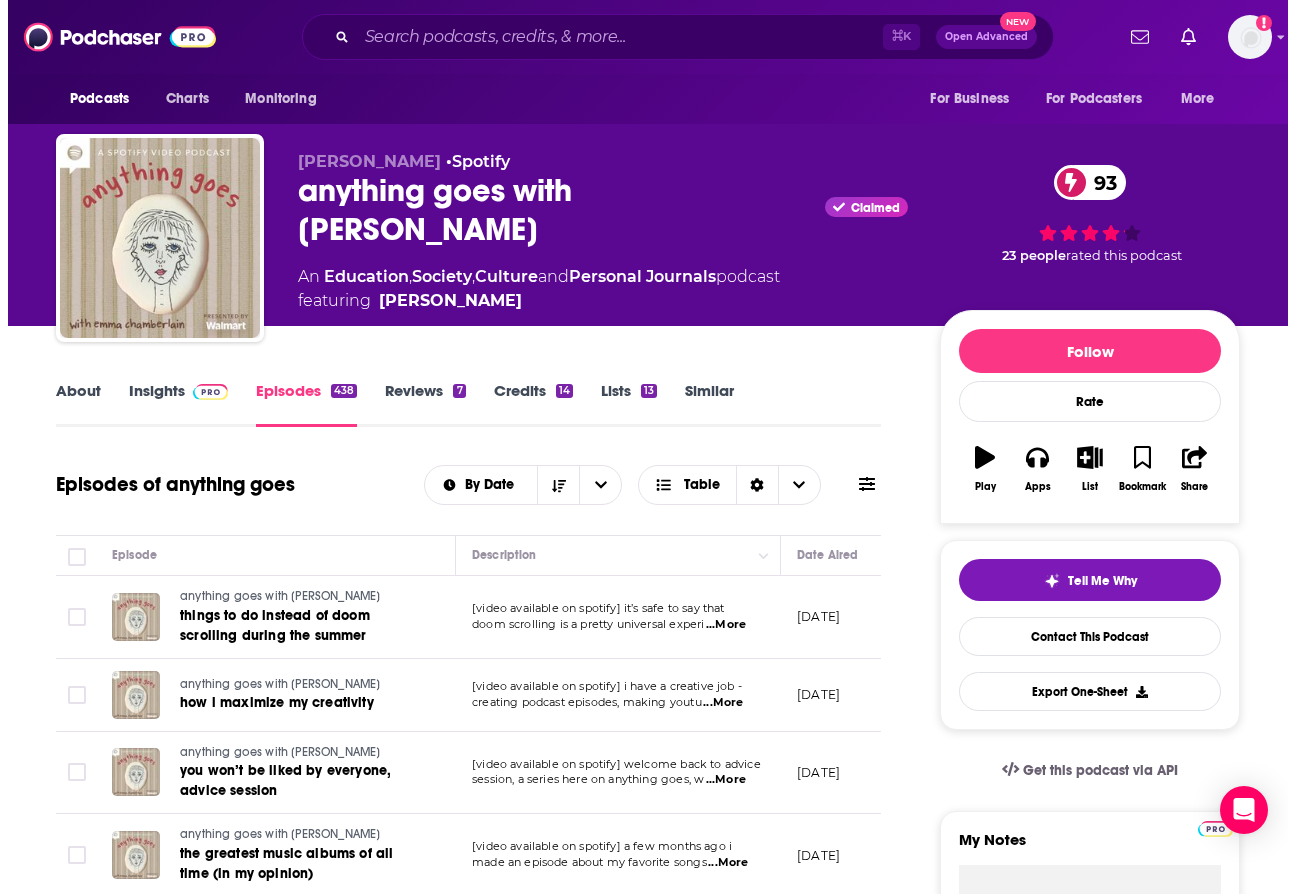 scroll, scrollTop: 0, scrollLeft: 0, axis: both 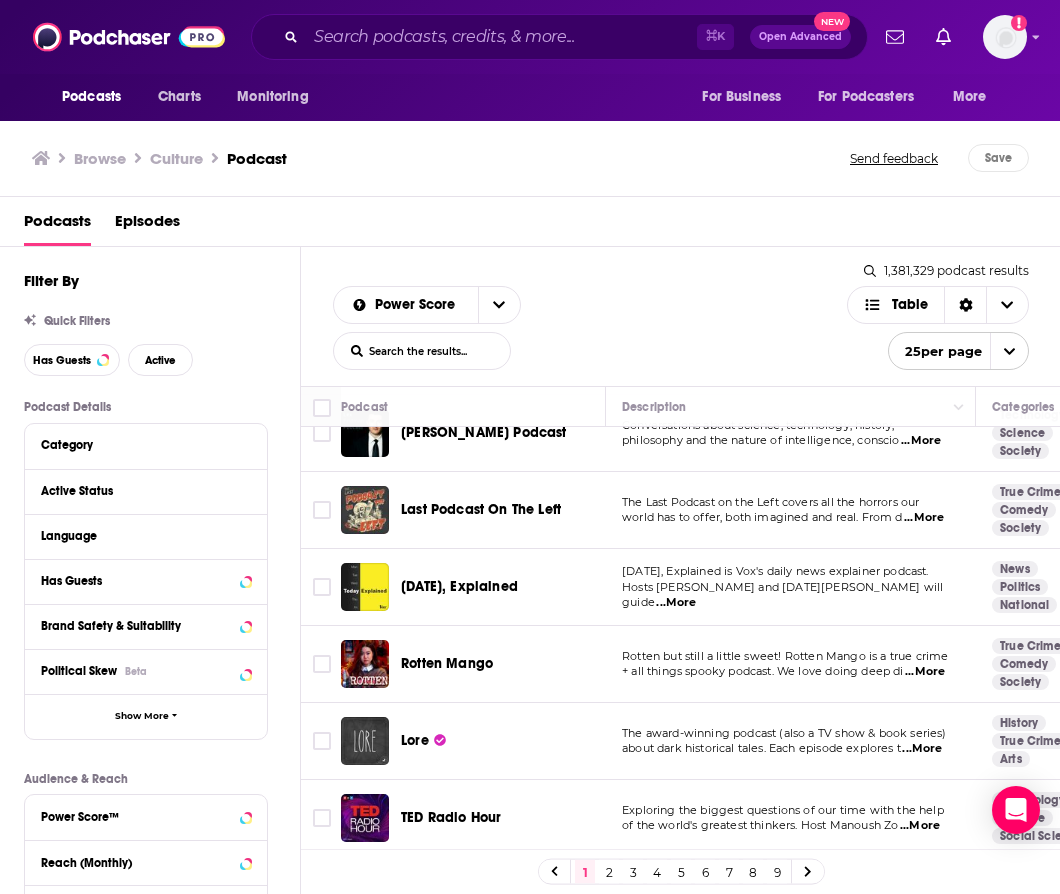 click on "5" at bounding box center [681, 872] 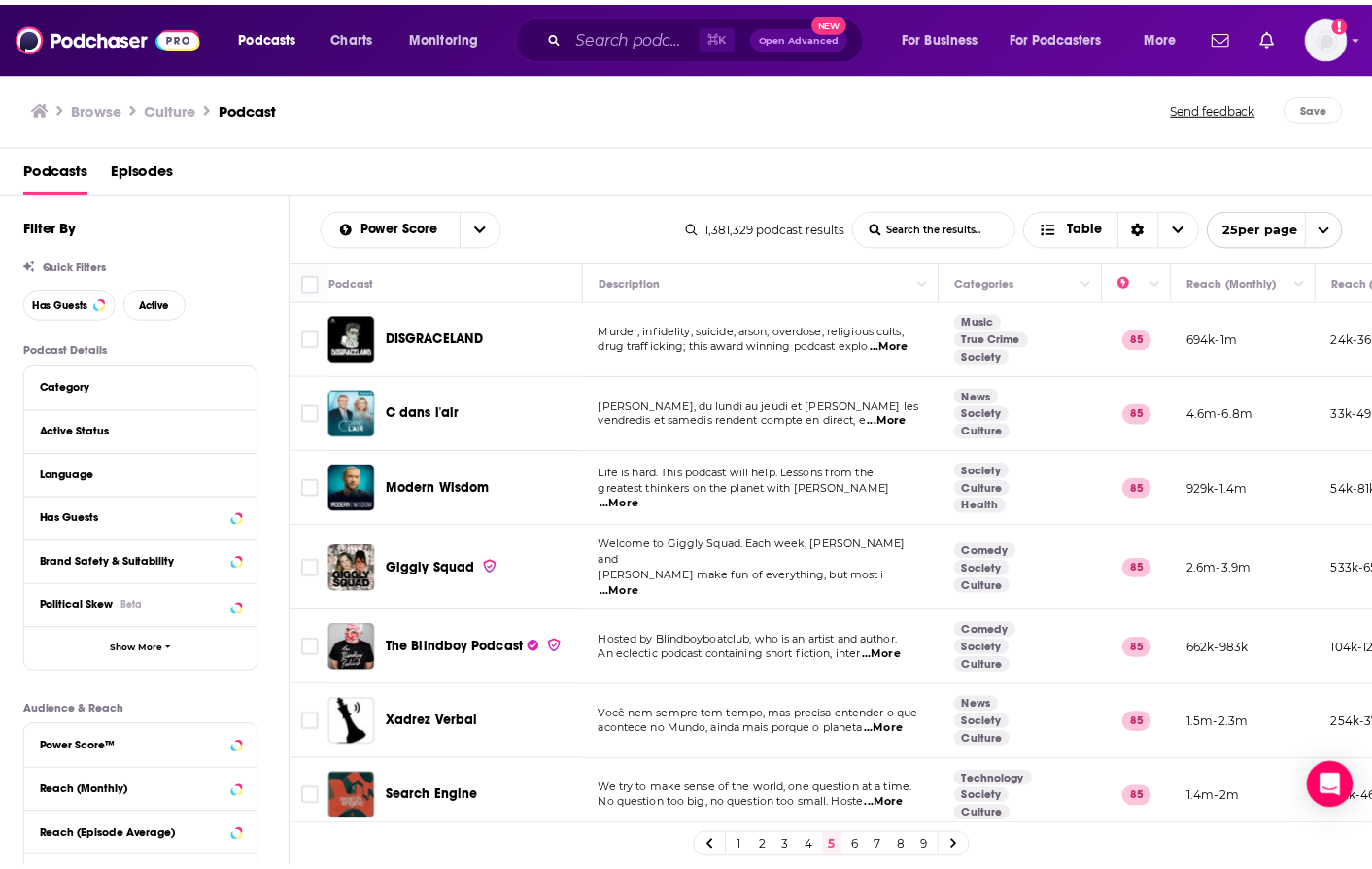 scroll, scrollTop: 0, scrollLeft: 0, axis: both 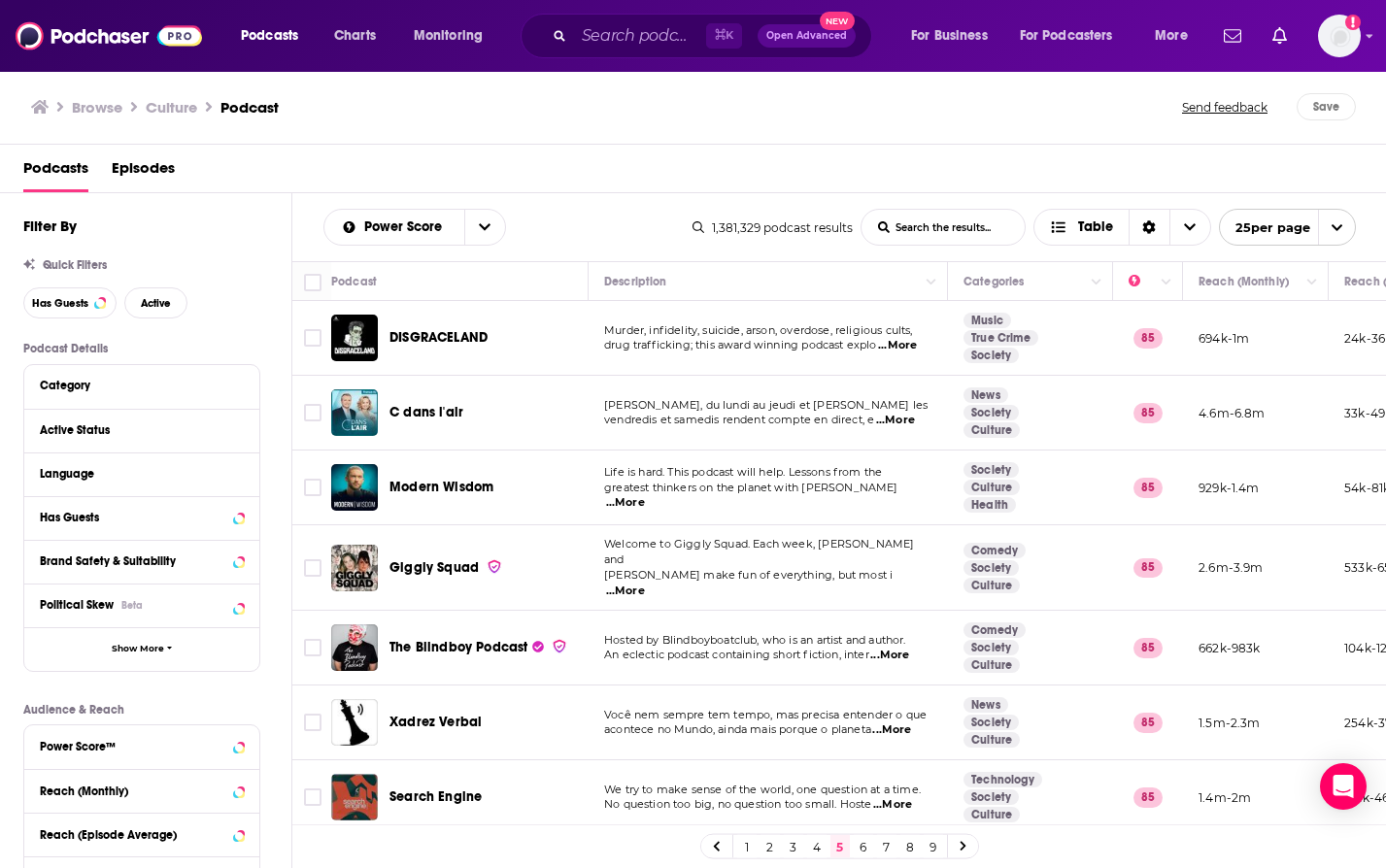 click on "Giggly Squad" at bounding box center (434, 567) 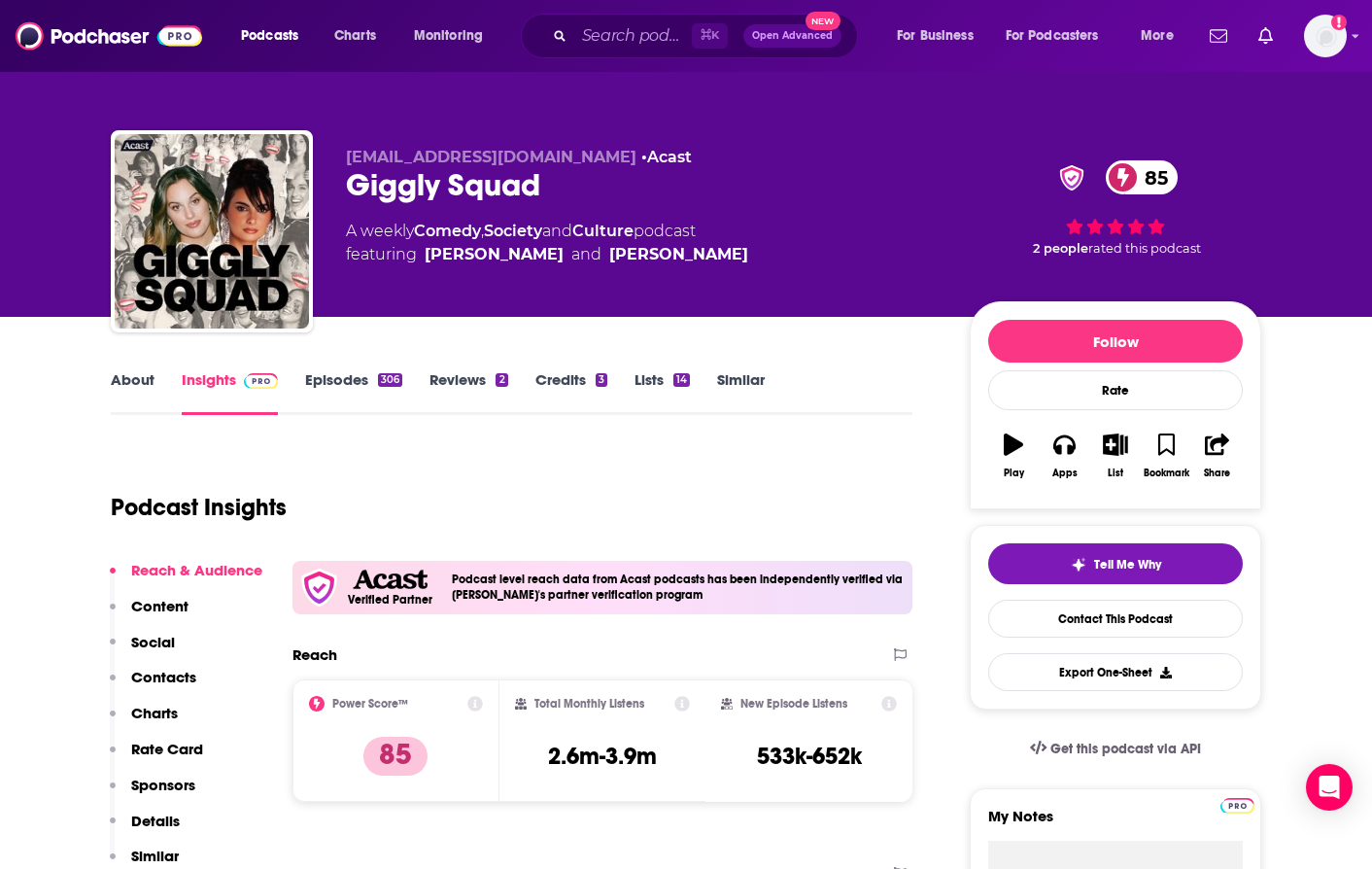 scroll, scrollTop: 0, scrollLeft: 0, axis: both 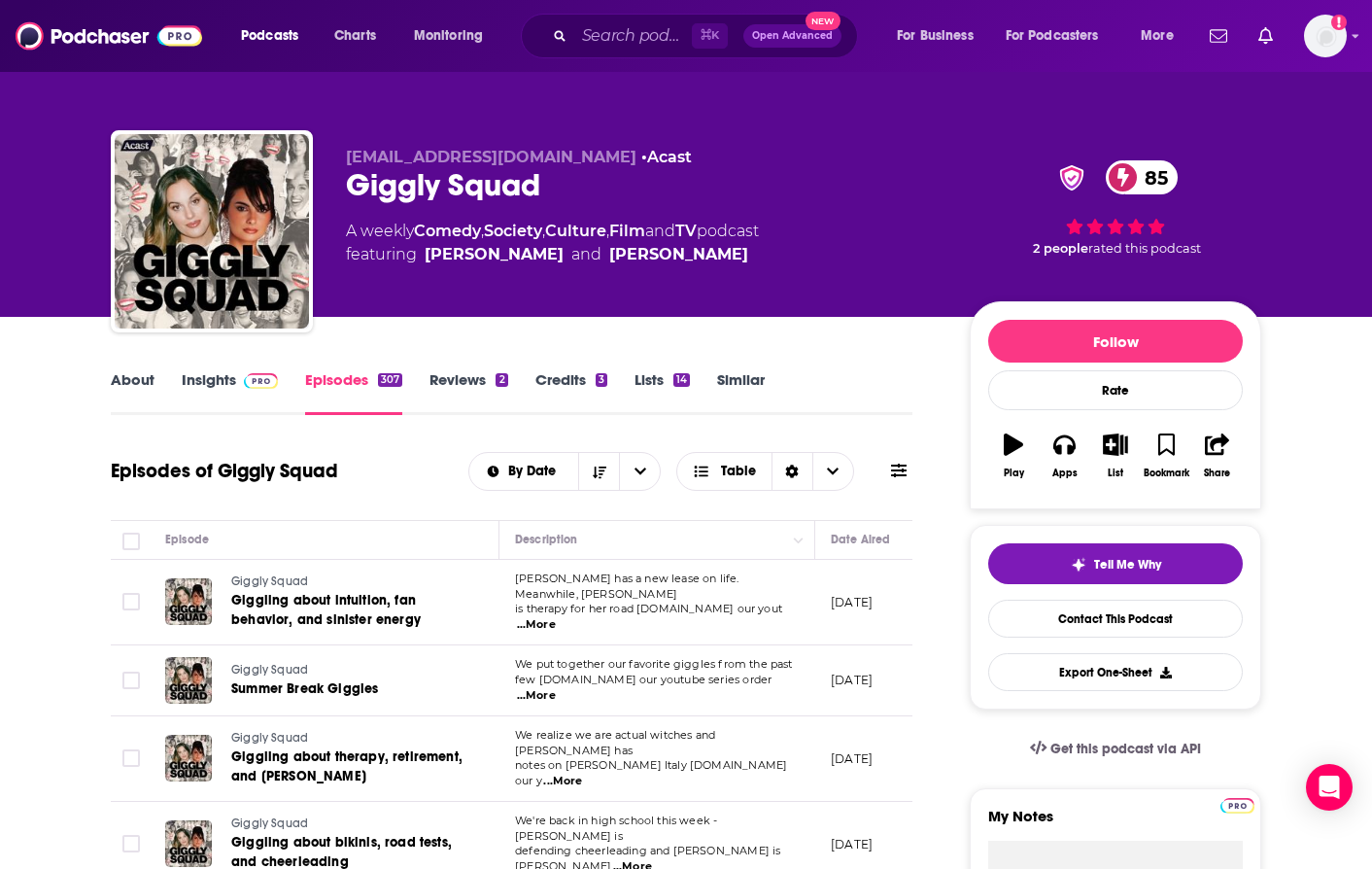 click on "About" at bounding box center (132, 393) 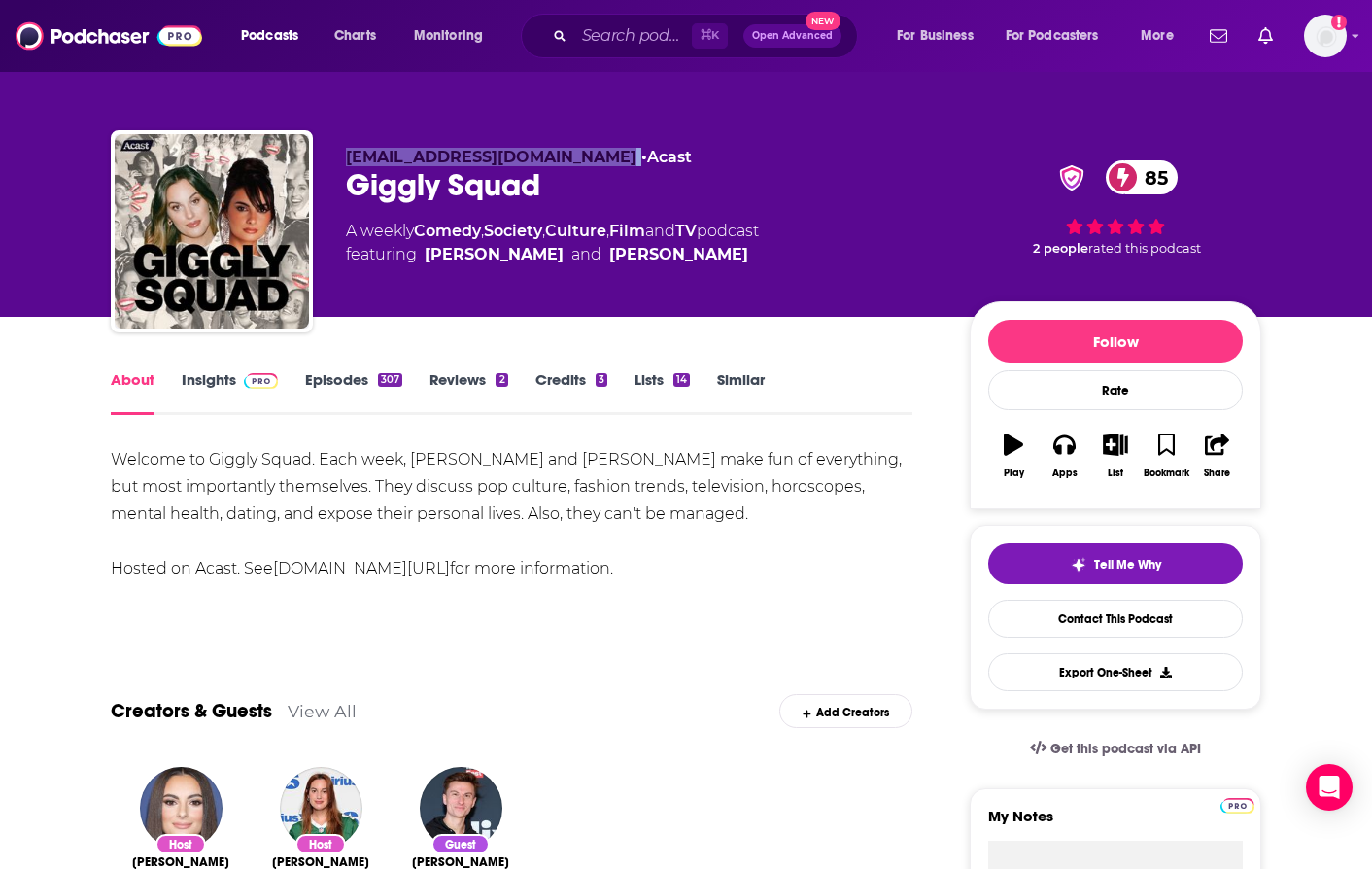 drag, startPoint x: 527, startPoint y: 157, endPoint x: 335, endPoint y: 156, distance: 192.0026 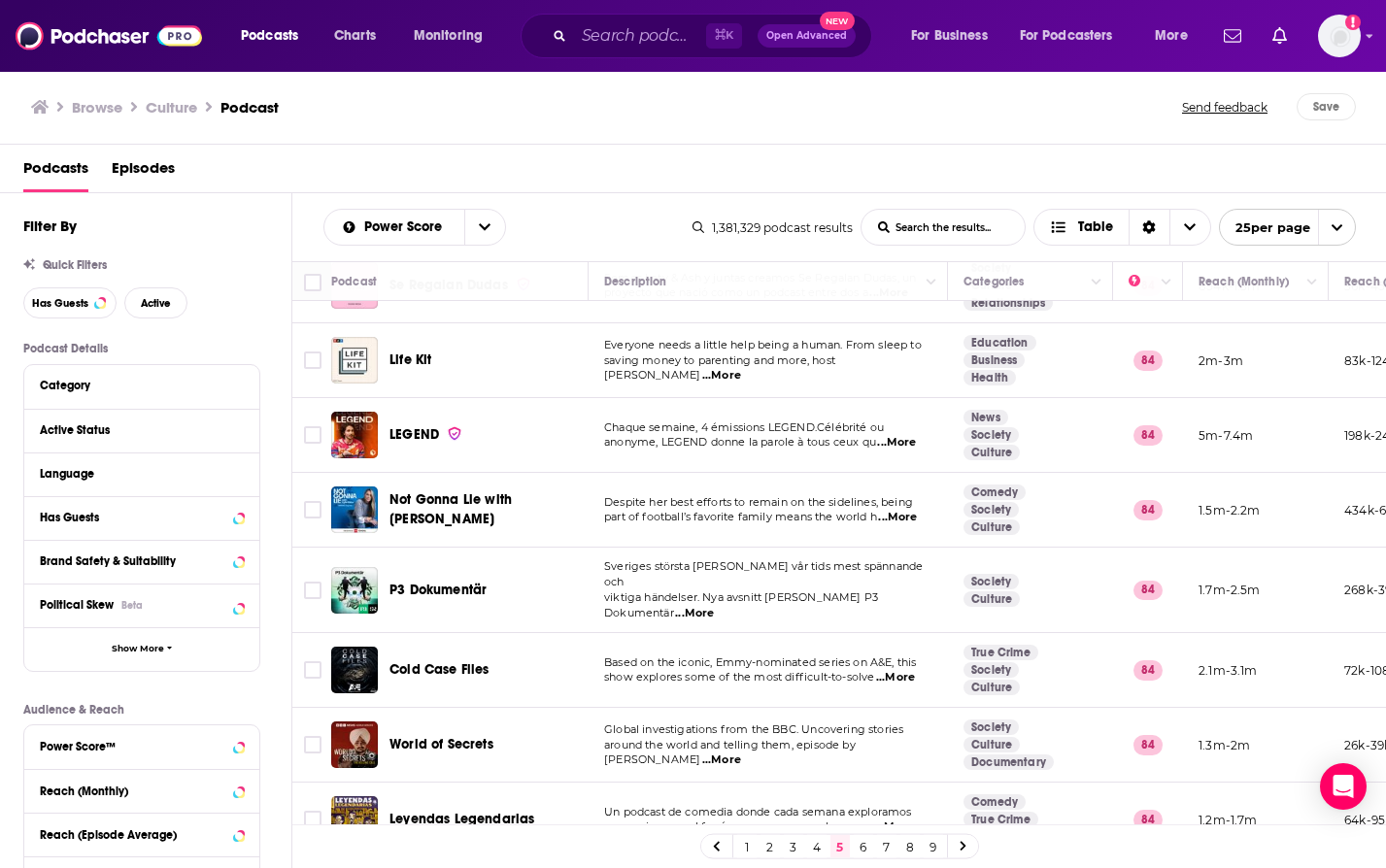 scroll, scrollTop: 1348, scrollLeft: 0, axis: vertical 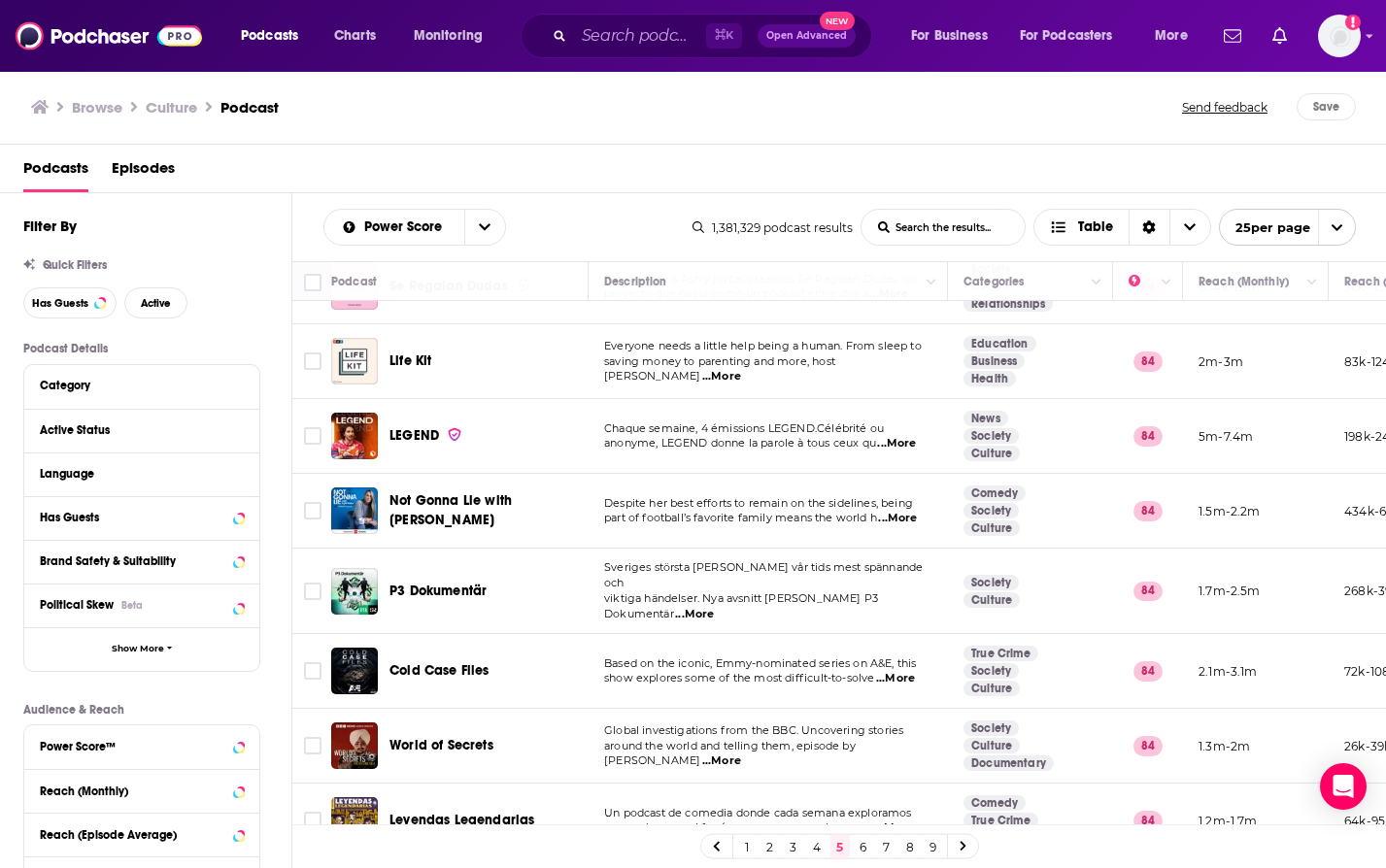 click on "6" at bounding box center [863, 847] 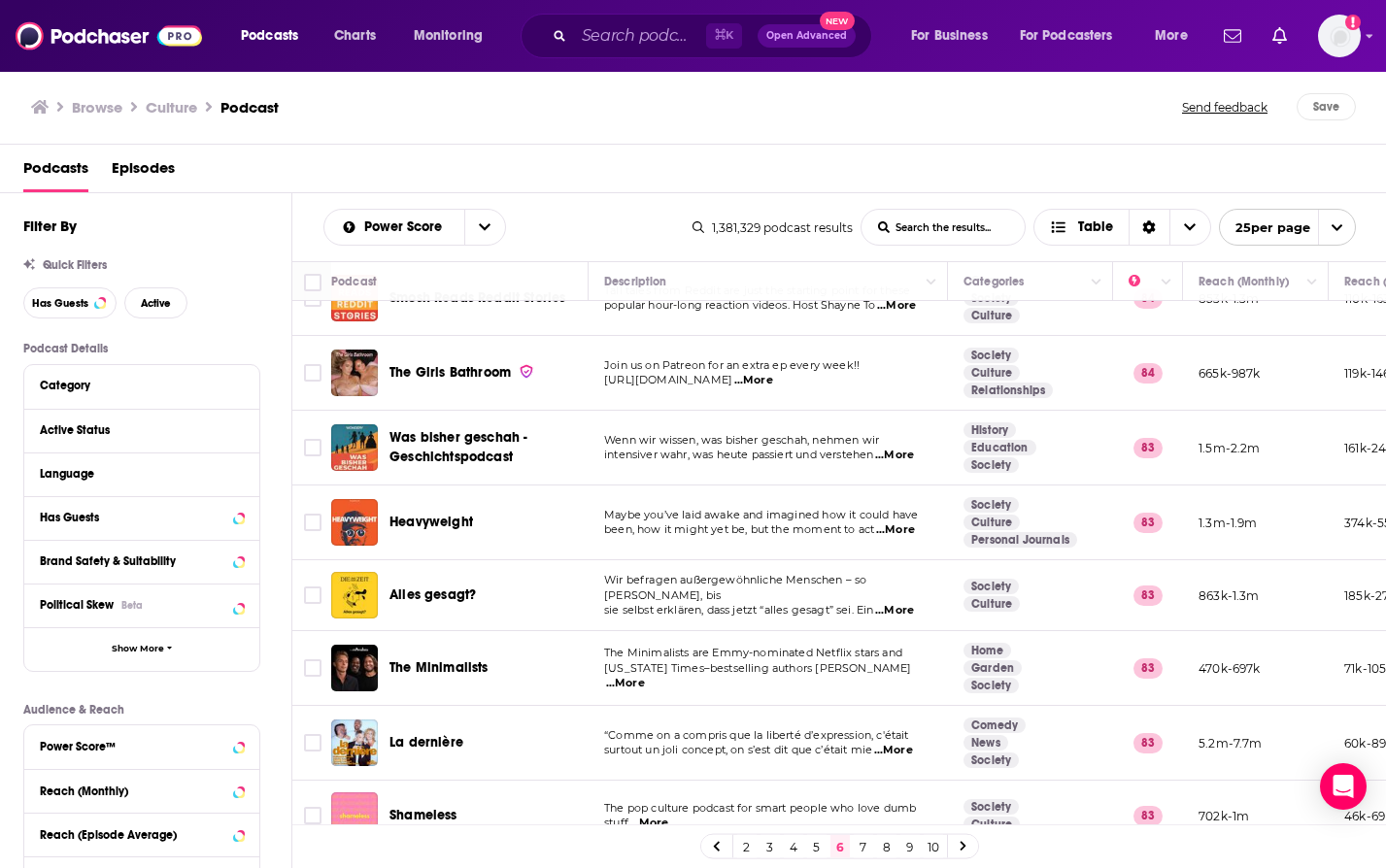 scroll, scrollTop: 1344, scrollLeft: 0, axis: vertical 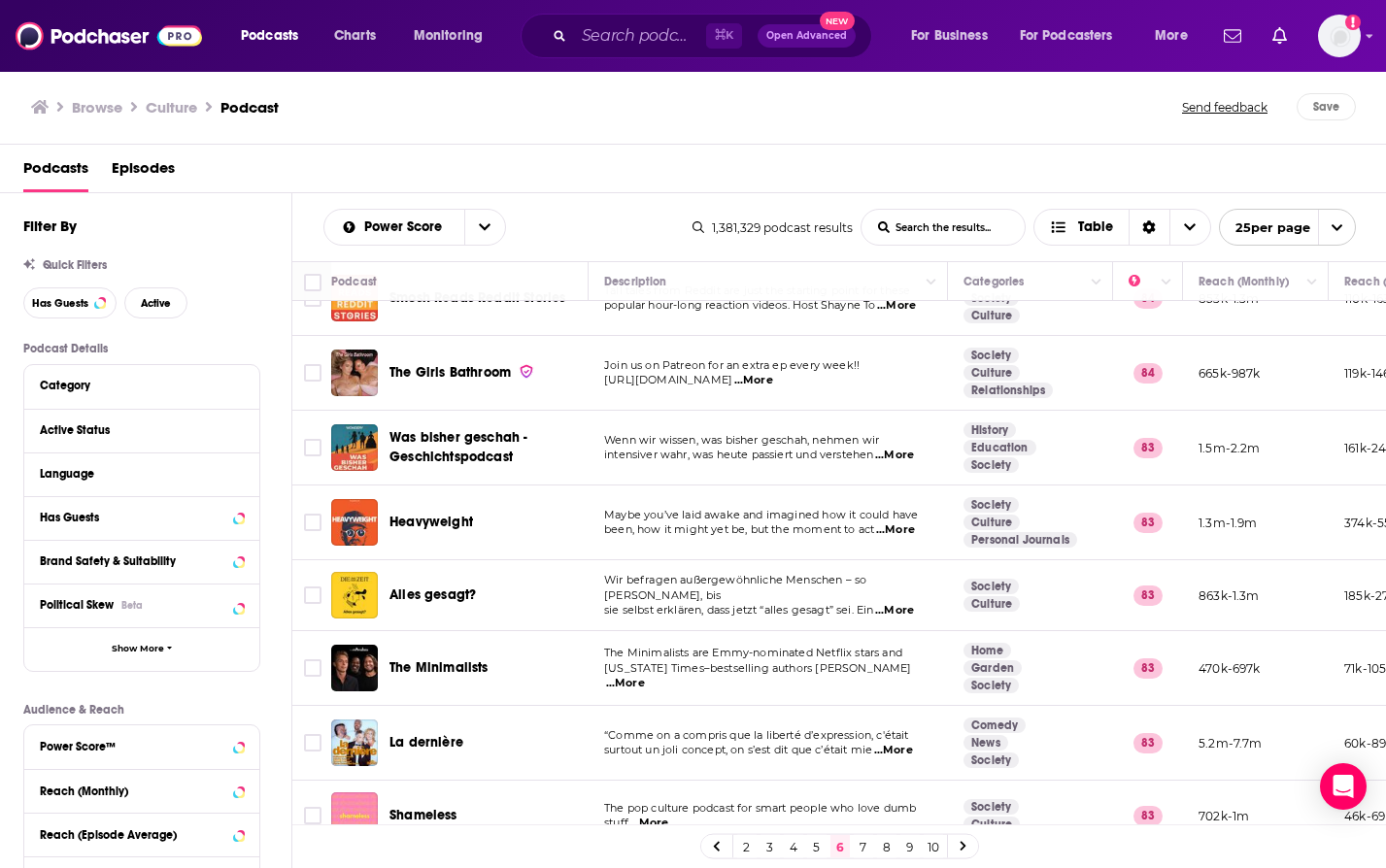 click on "7" at bounding box center [863, 847] 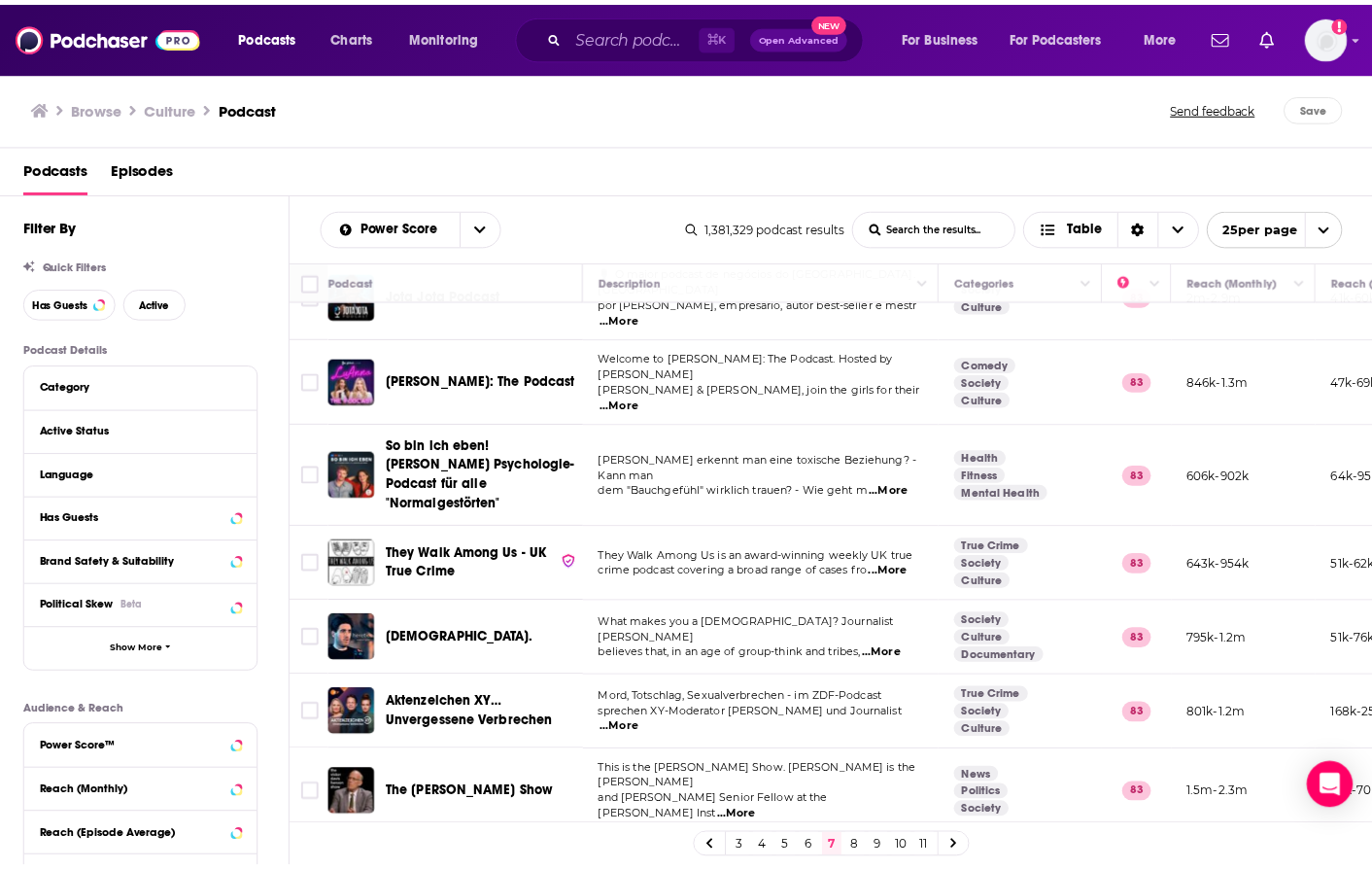 scroll, scrollTop: 955, scrollLeft: 0, axis: vertical 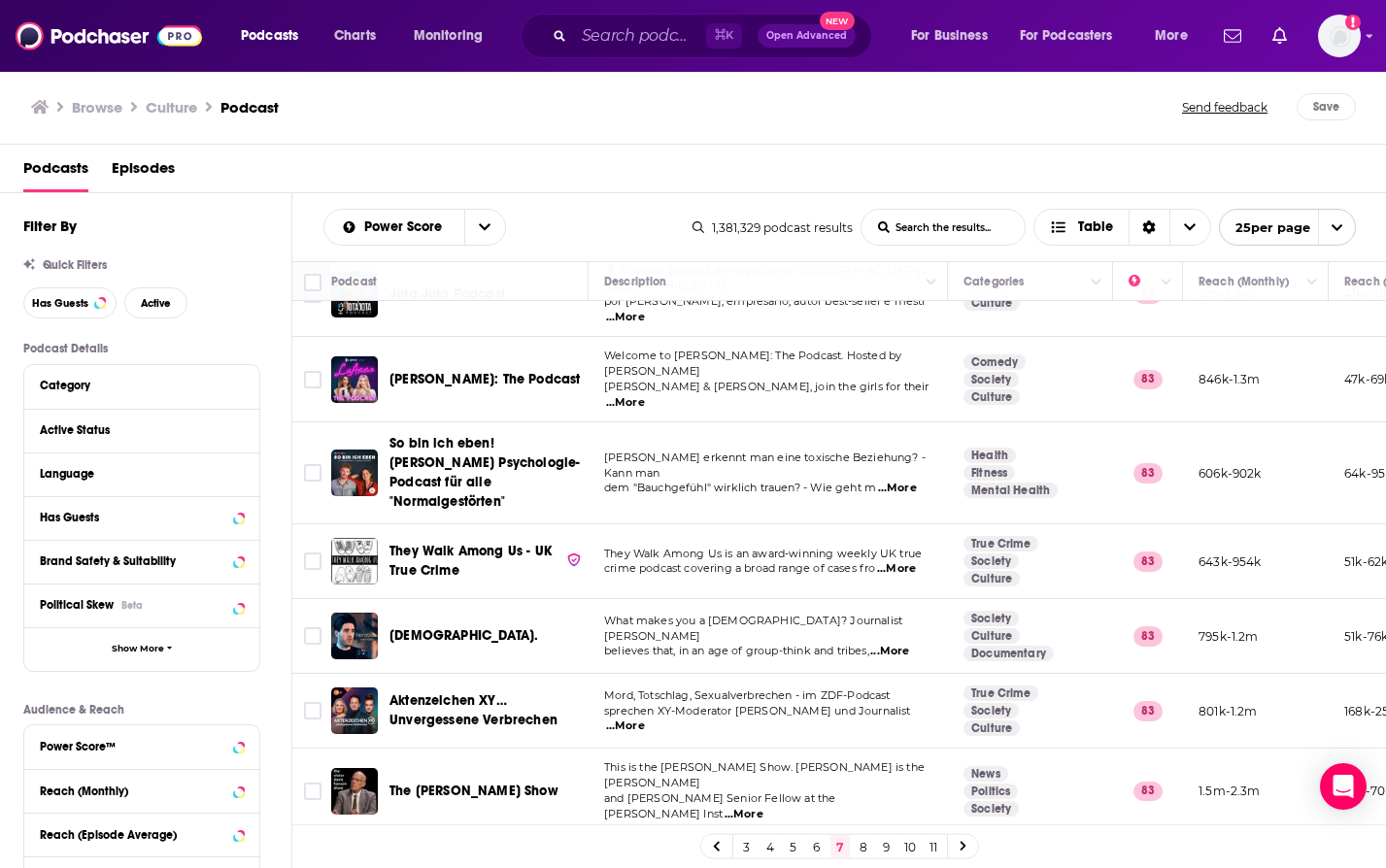 click on "Podcasts" at bounding box center (269, 36) 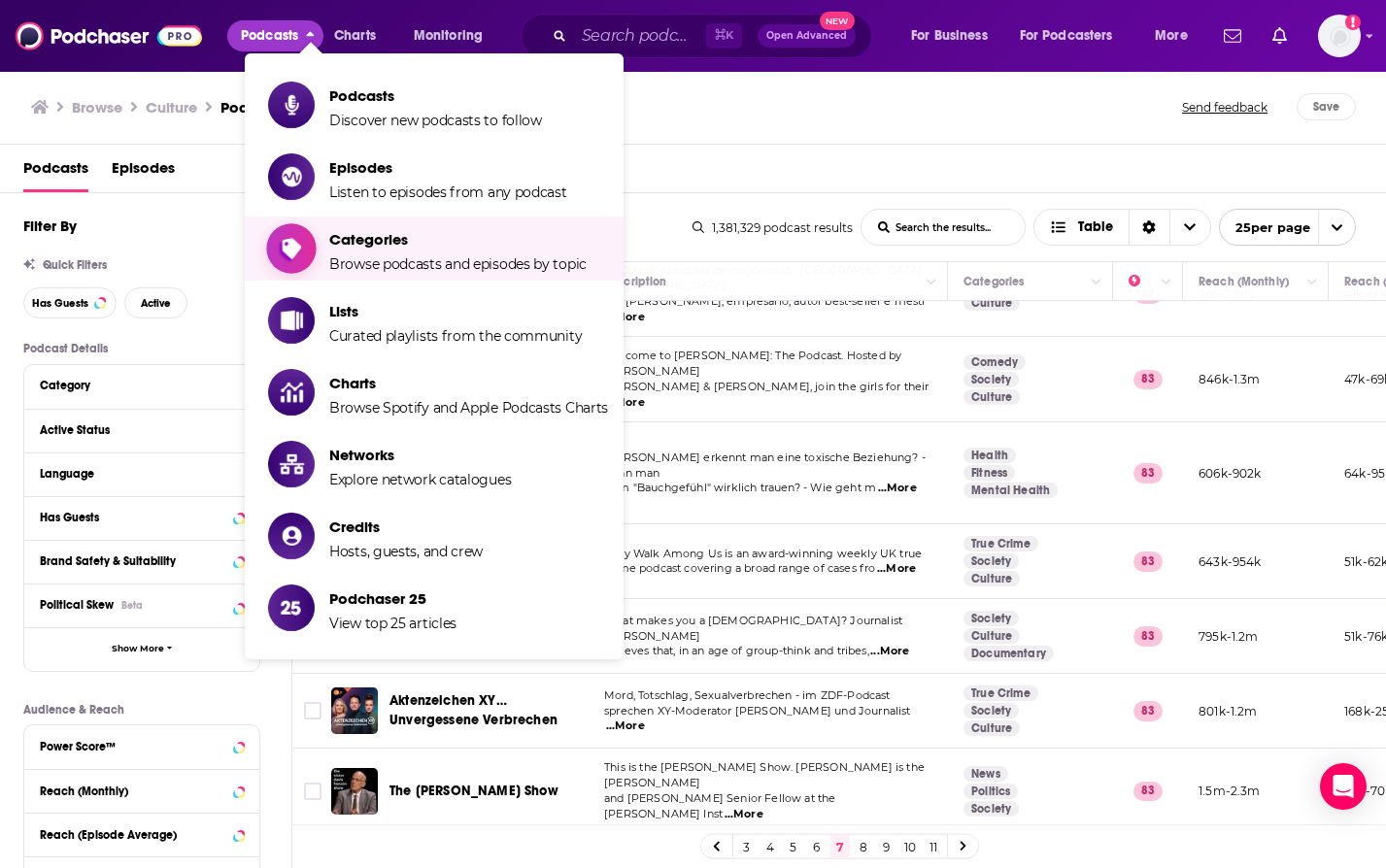 click on "Browse podcasts and episodes by topic" at bounding box center (457, 264) 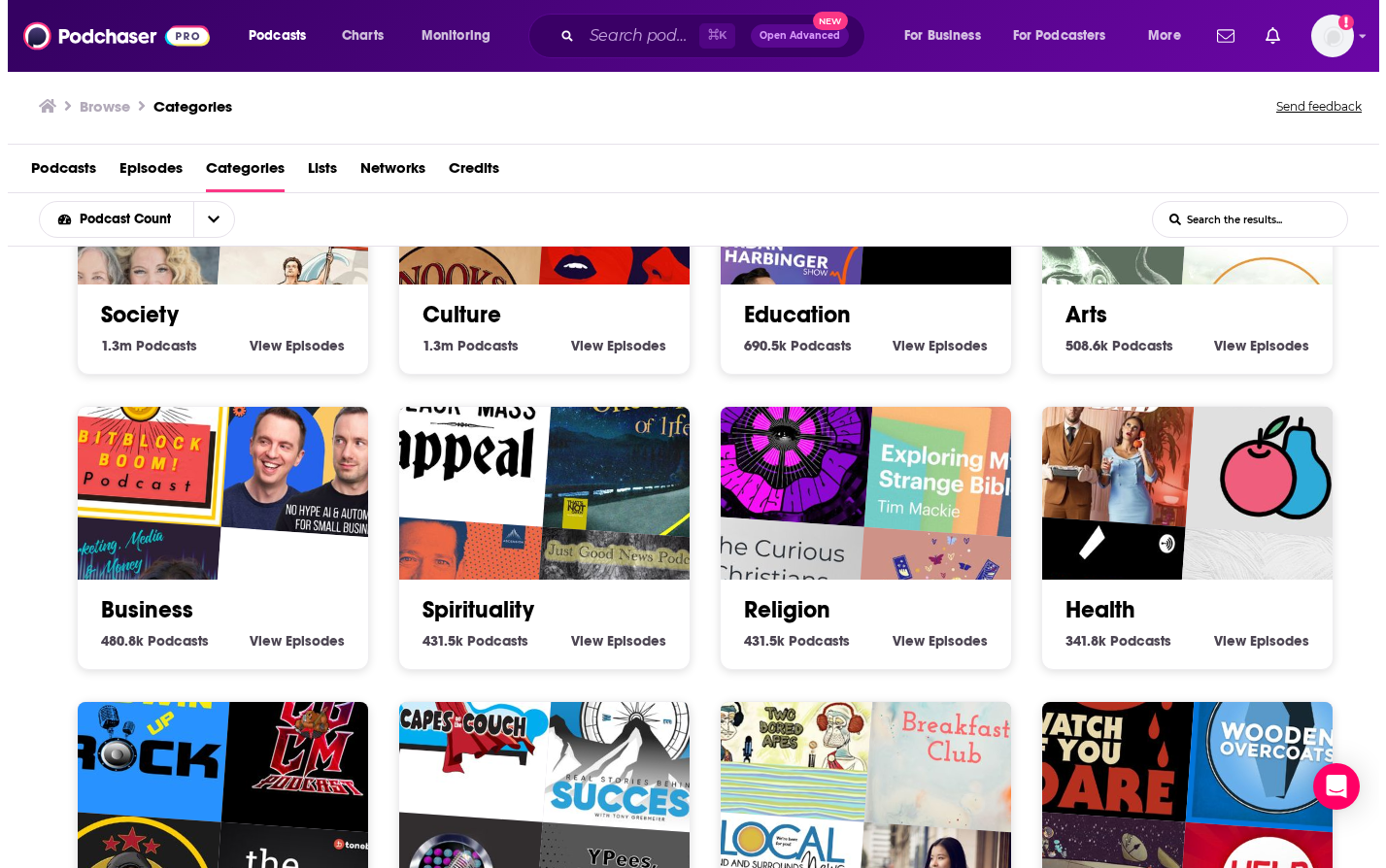 scroll, scrollTop: 166, scrollLeft: 0, axis: vertical 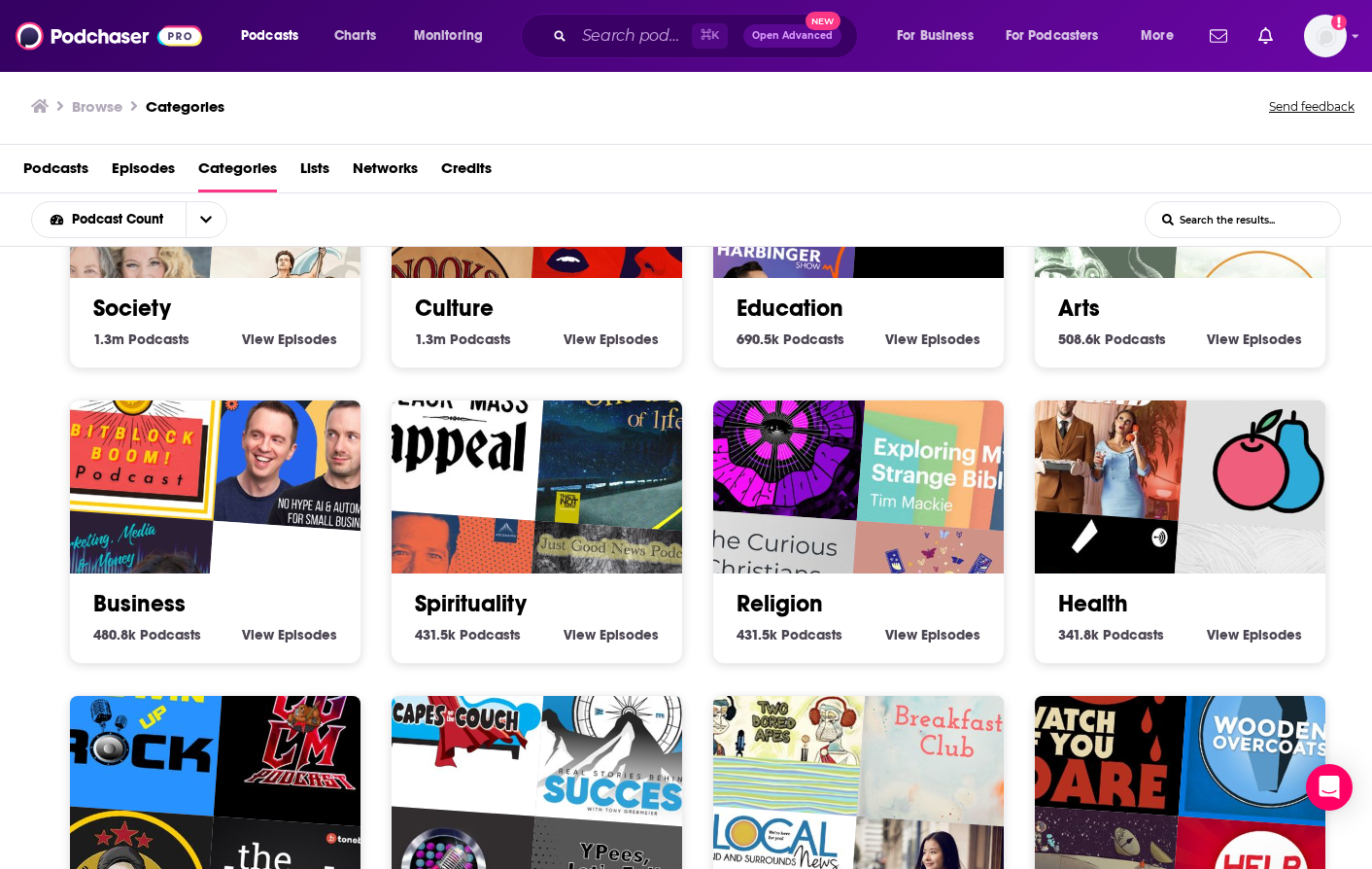 click on "Health" at bounding box center [1093, 604] 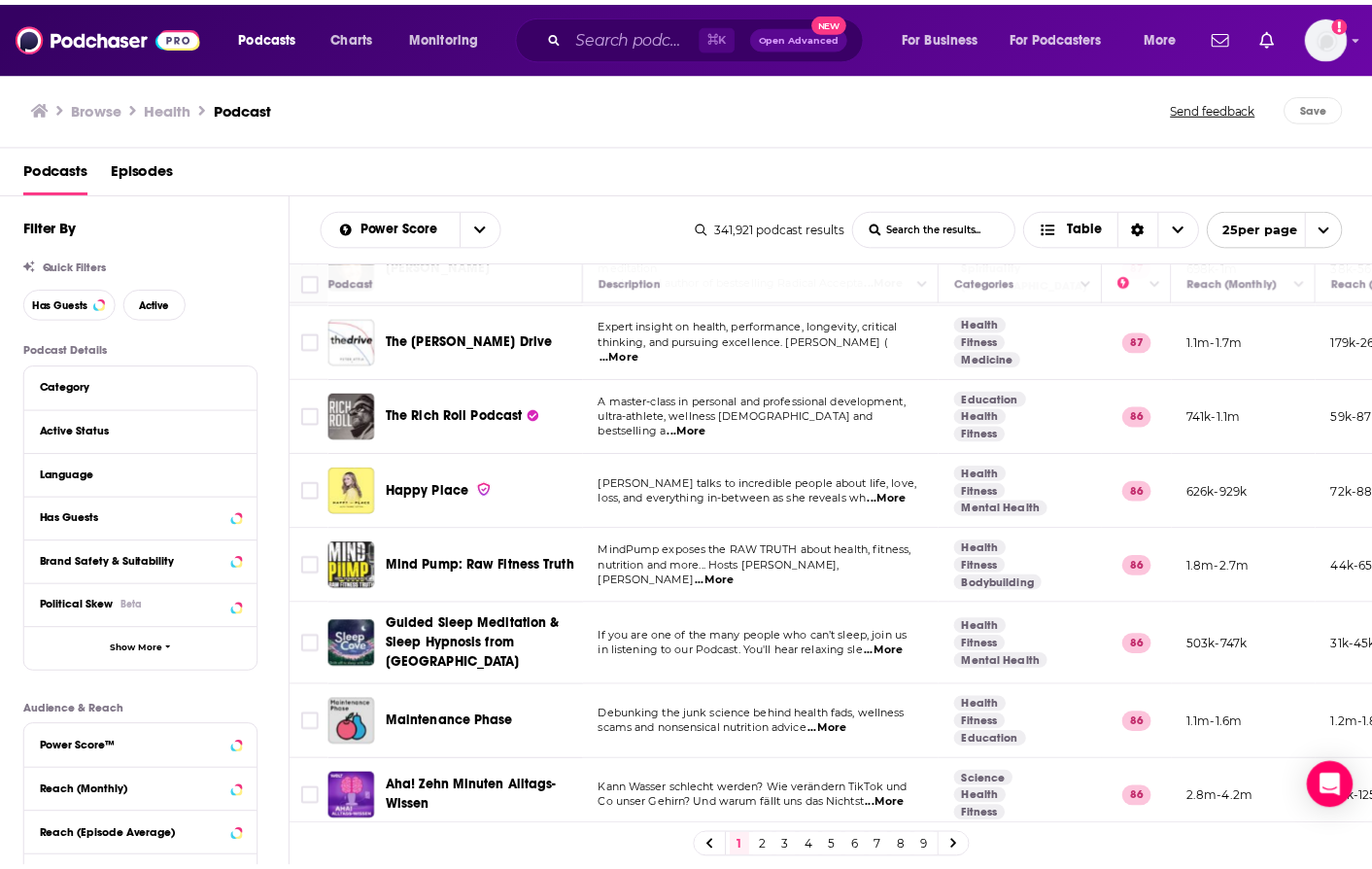 scroll, scrollTop: 1369, scrollLeft: 0, axis: vertical 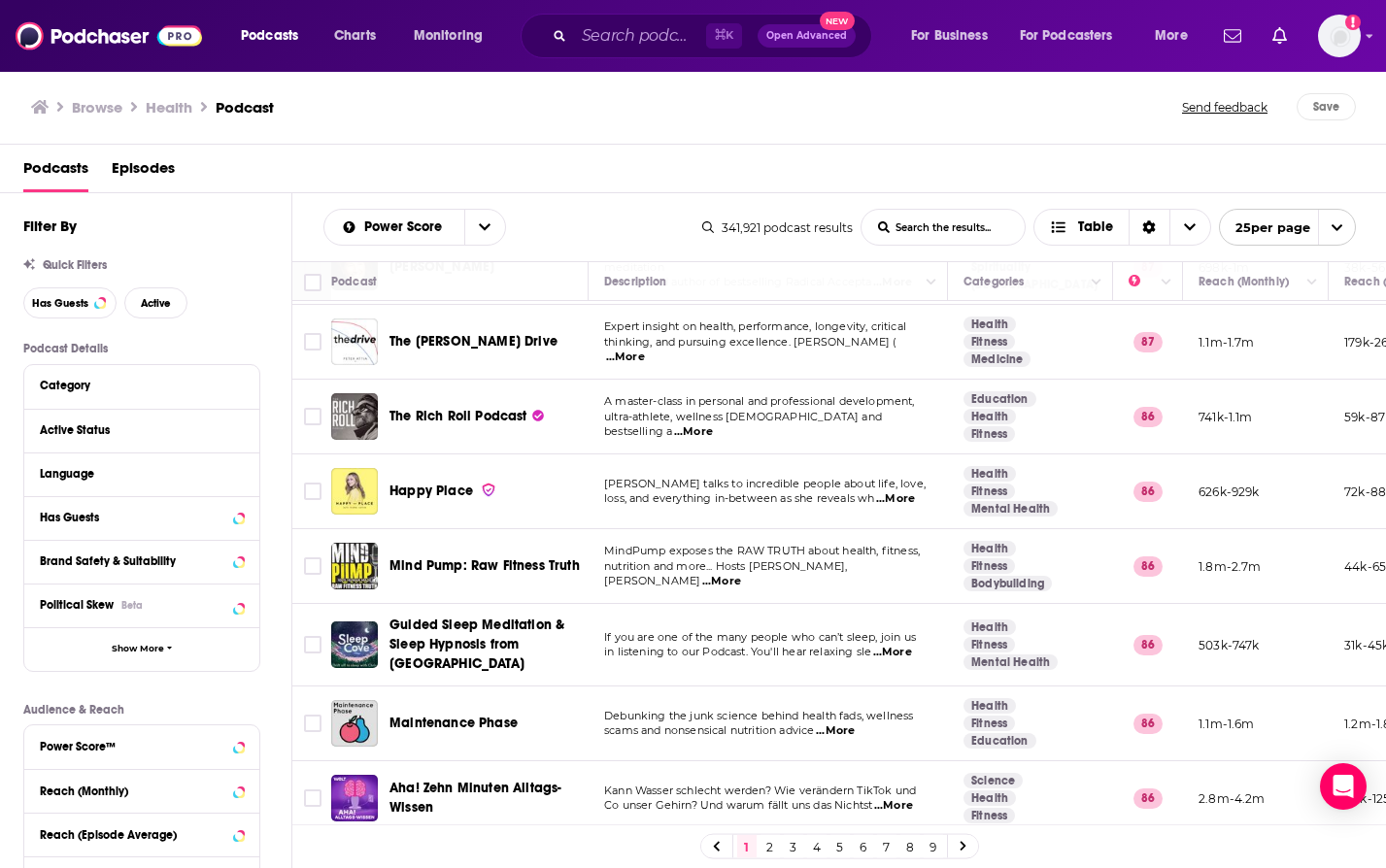 click on "Maintenance Phase" at bounding box center [454, 722] 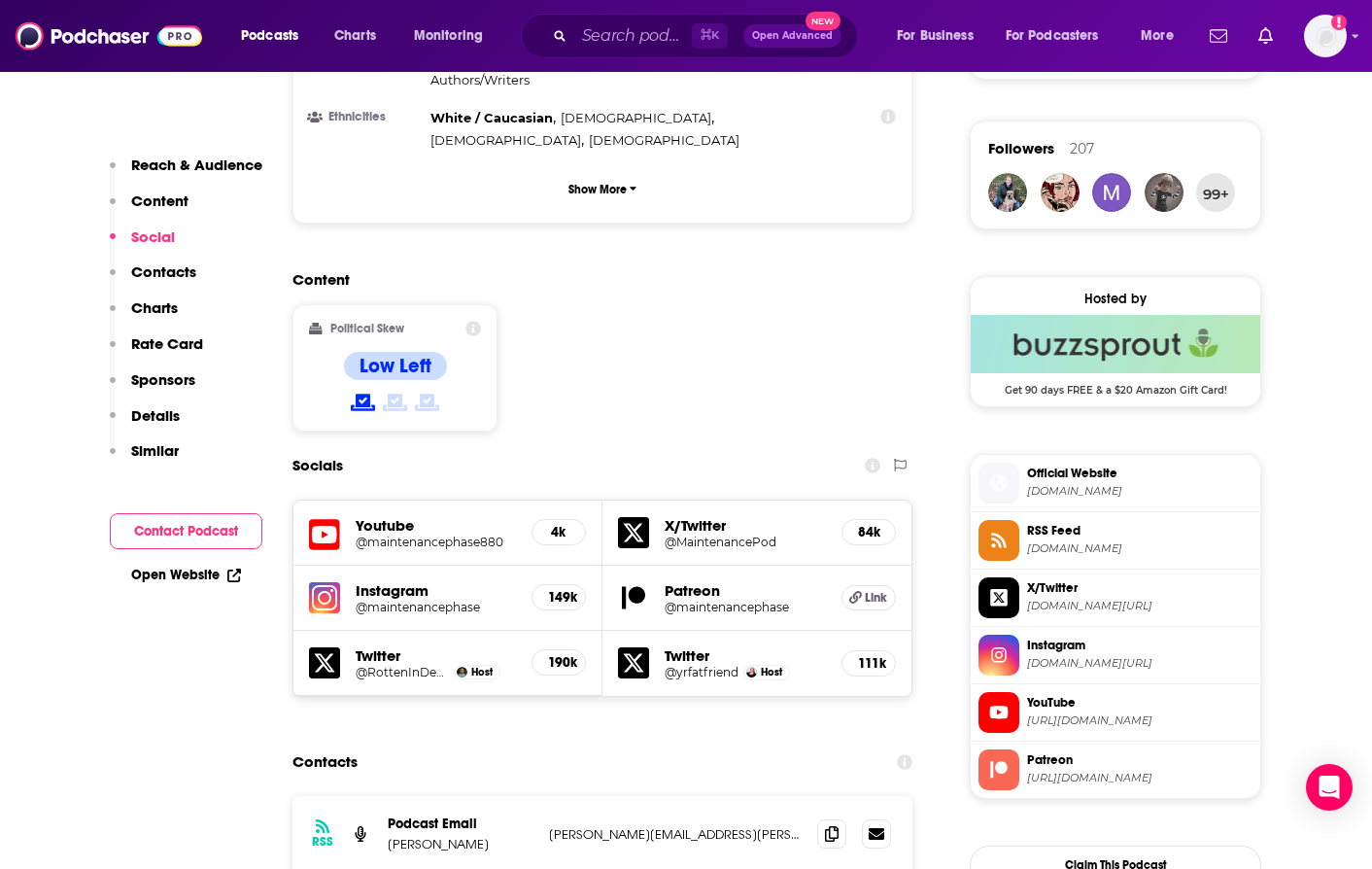scroll, scrollTop: 1375, scrollLeft: 0, axis: vertical 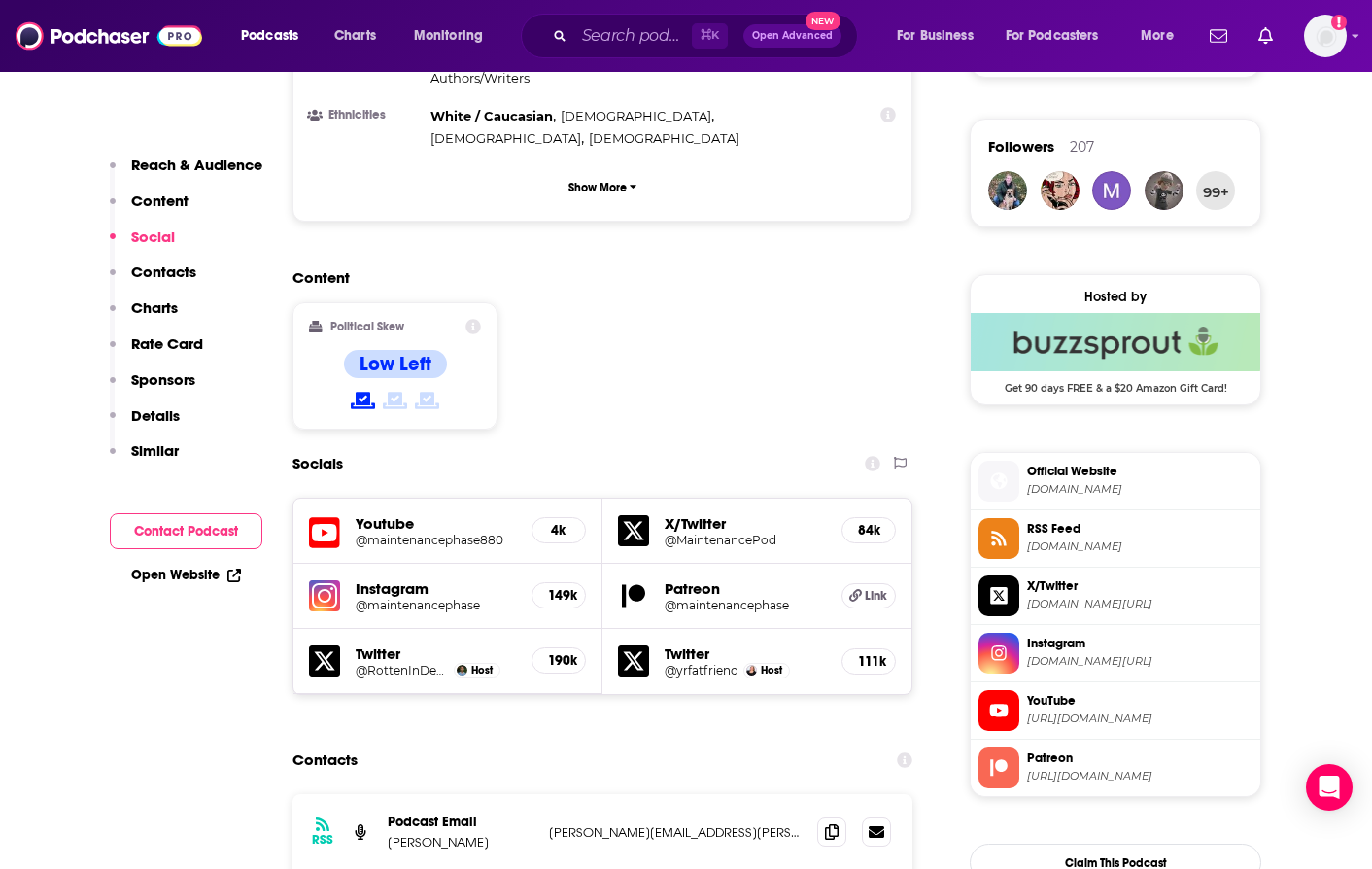 drag, startPoint x: 769, startPoint y: 704, endPoint x: 526, endPoint y: 704, distance: 243 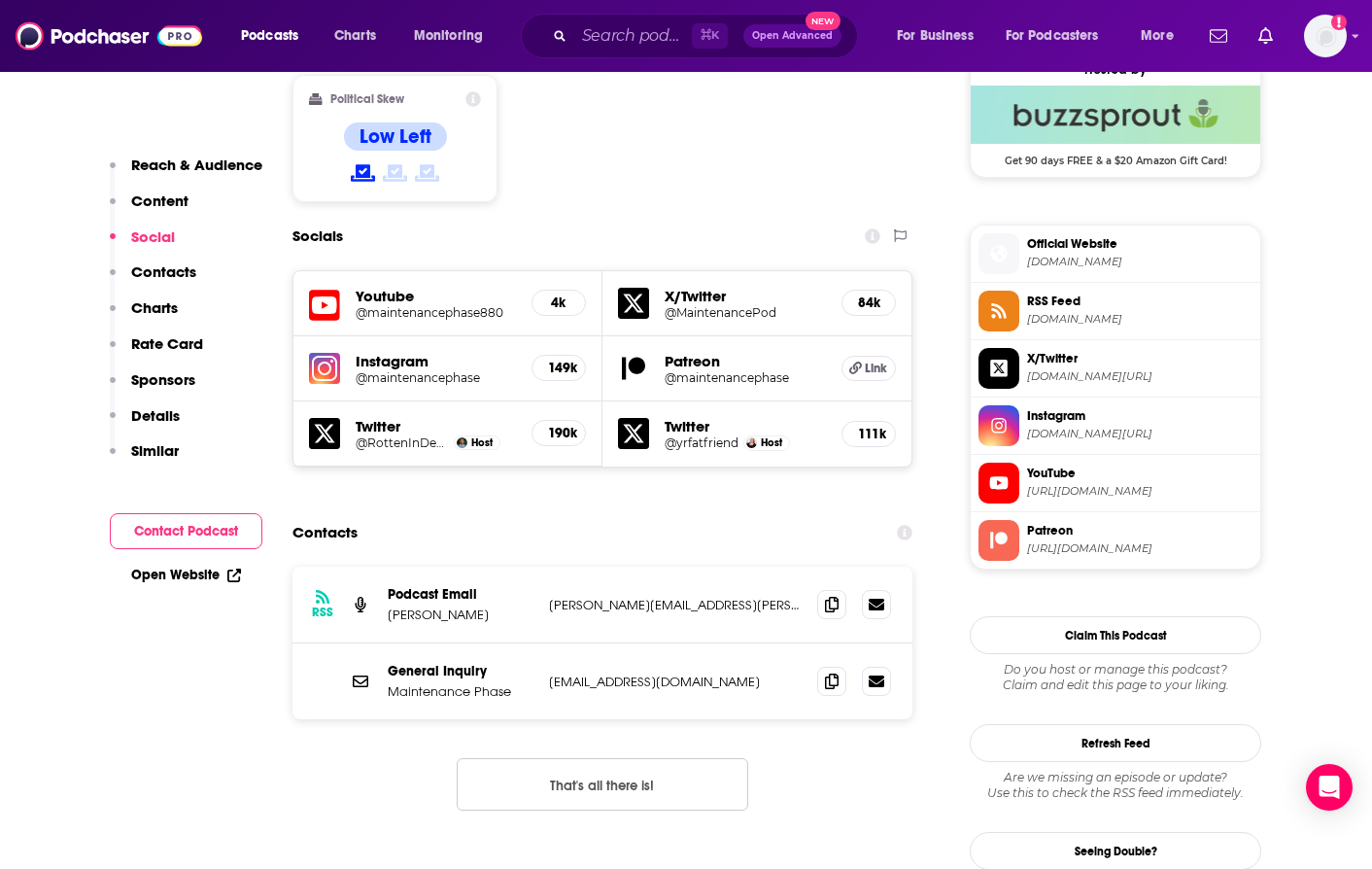 scroll, scrollTop: 1603, scrollLeft: 0, axis: vertical 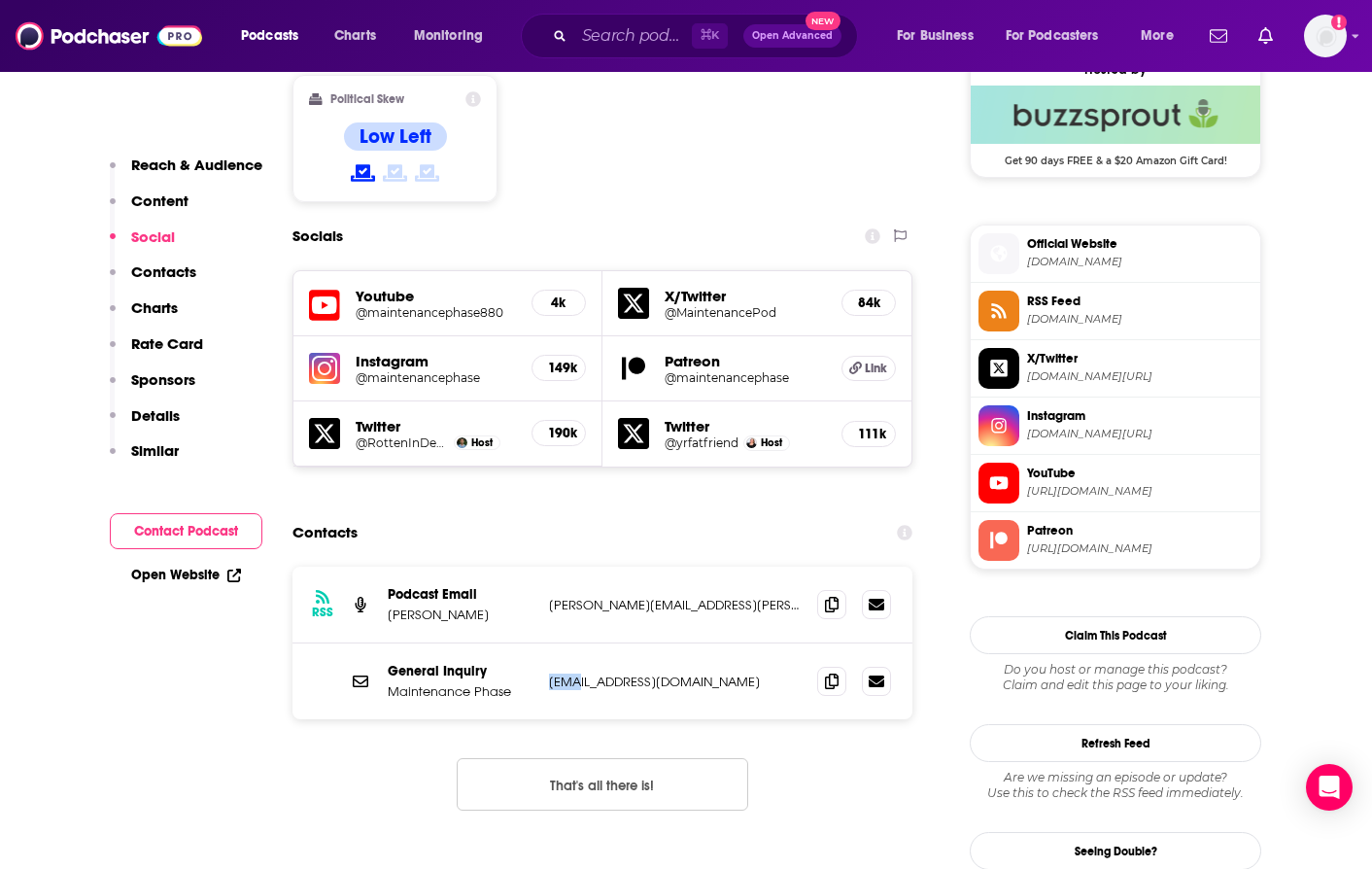 drag, startPoint x: 749, startPoint y: 536, endPoint x: 587, endPoint y: 546, distance: 162.30835 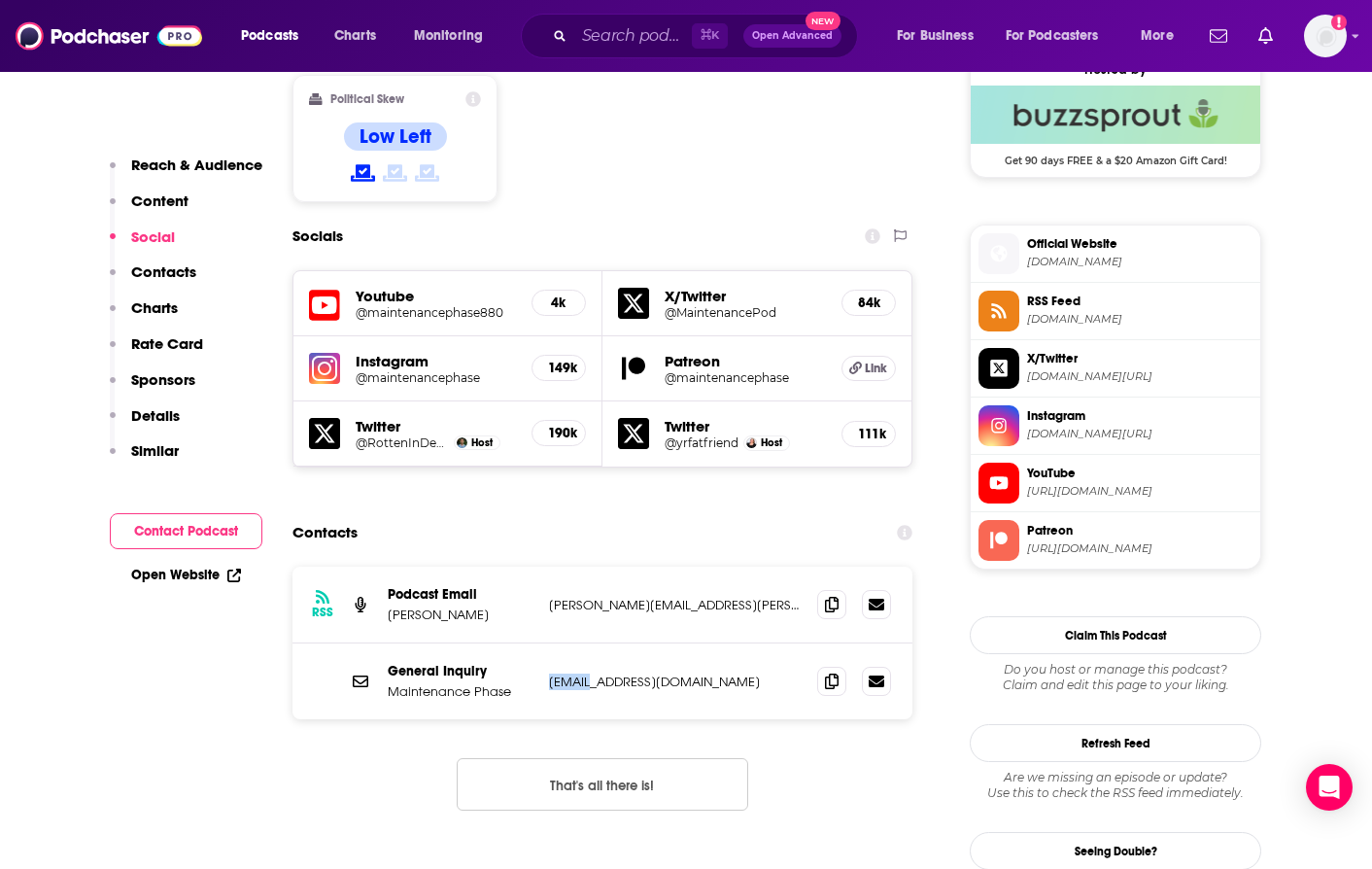click on "[EMAIL_ADDRESS][DOMAIN_NAME]" at bounding box center (675, 681) 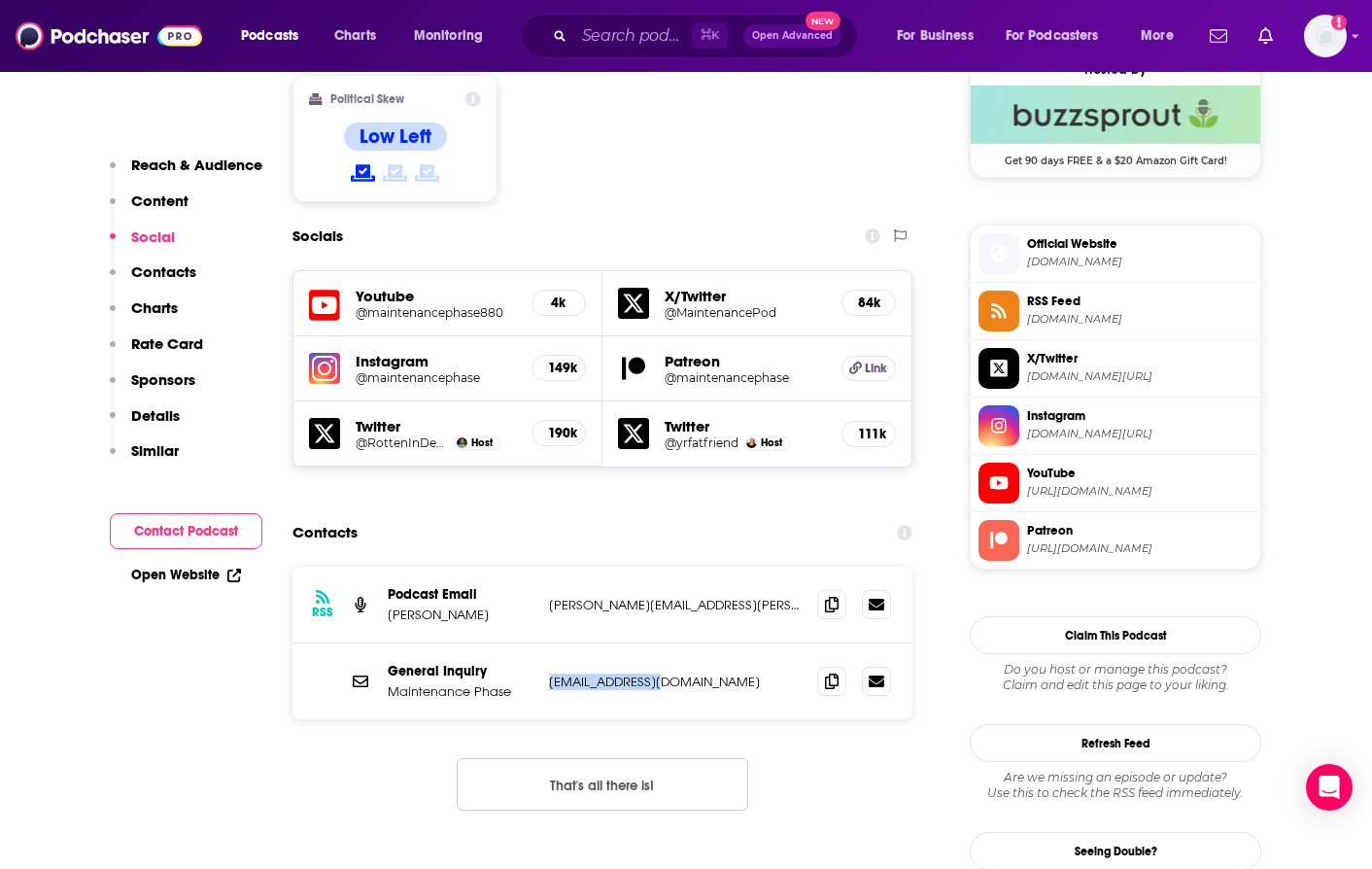 drag, startPoint x: 587, startPoint y: 546, endPoint x: 644, endPoint y: 546, distance: 57 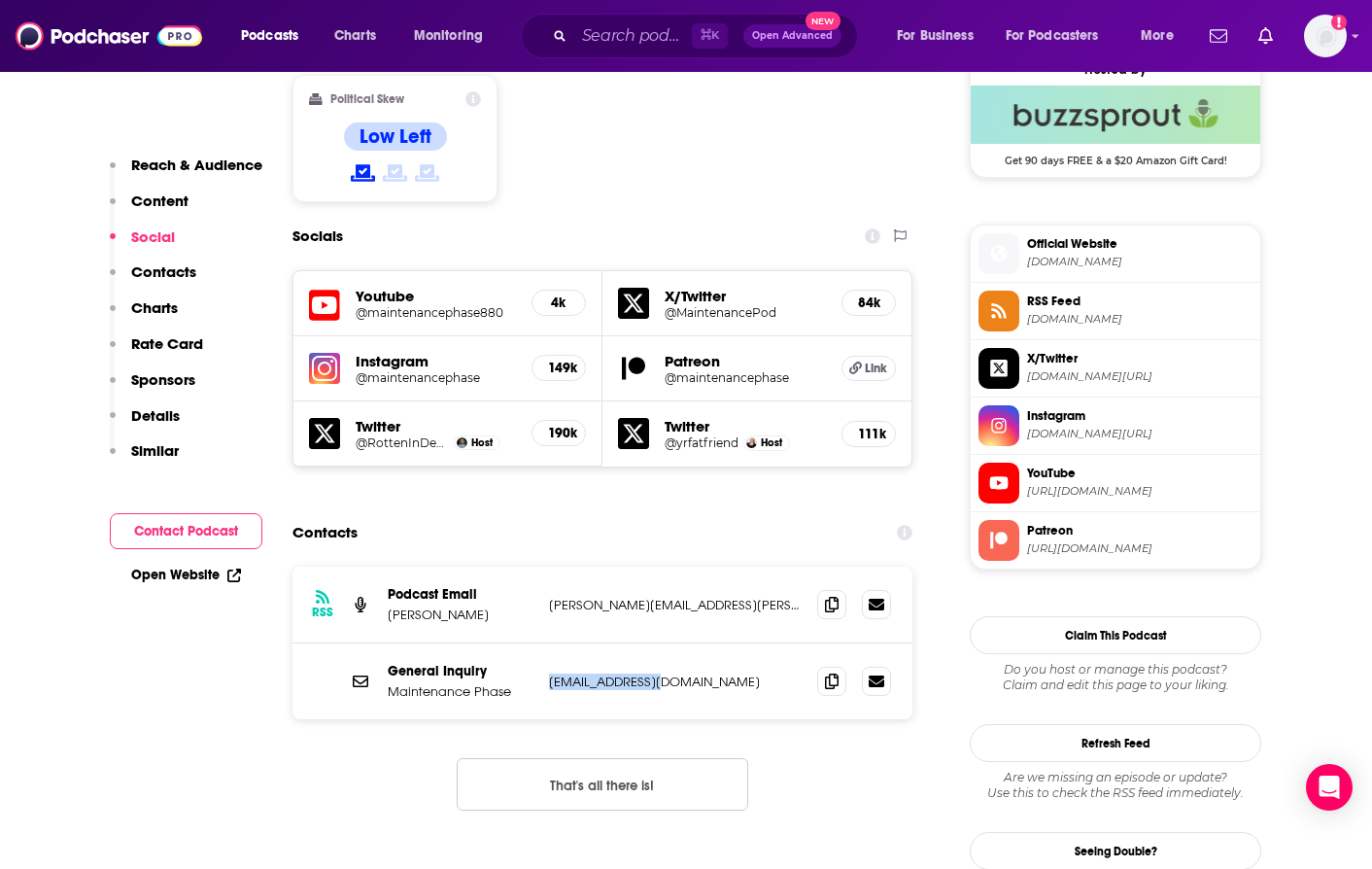 click on "[EMAIL_ADDRESS][DOMAIN_NAME]" at bounding box center (675, 681) 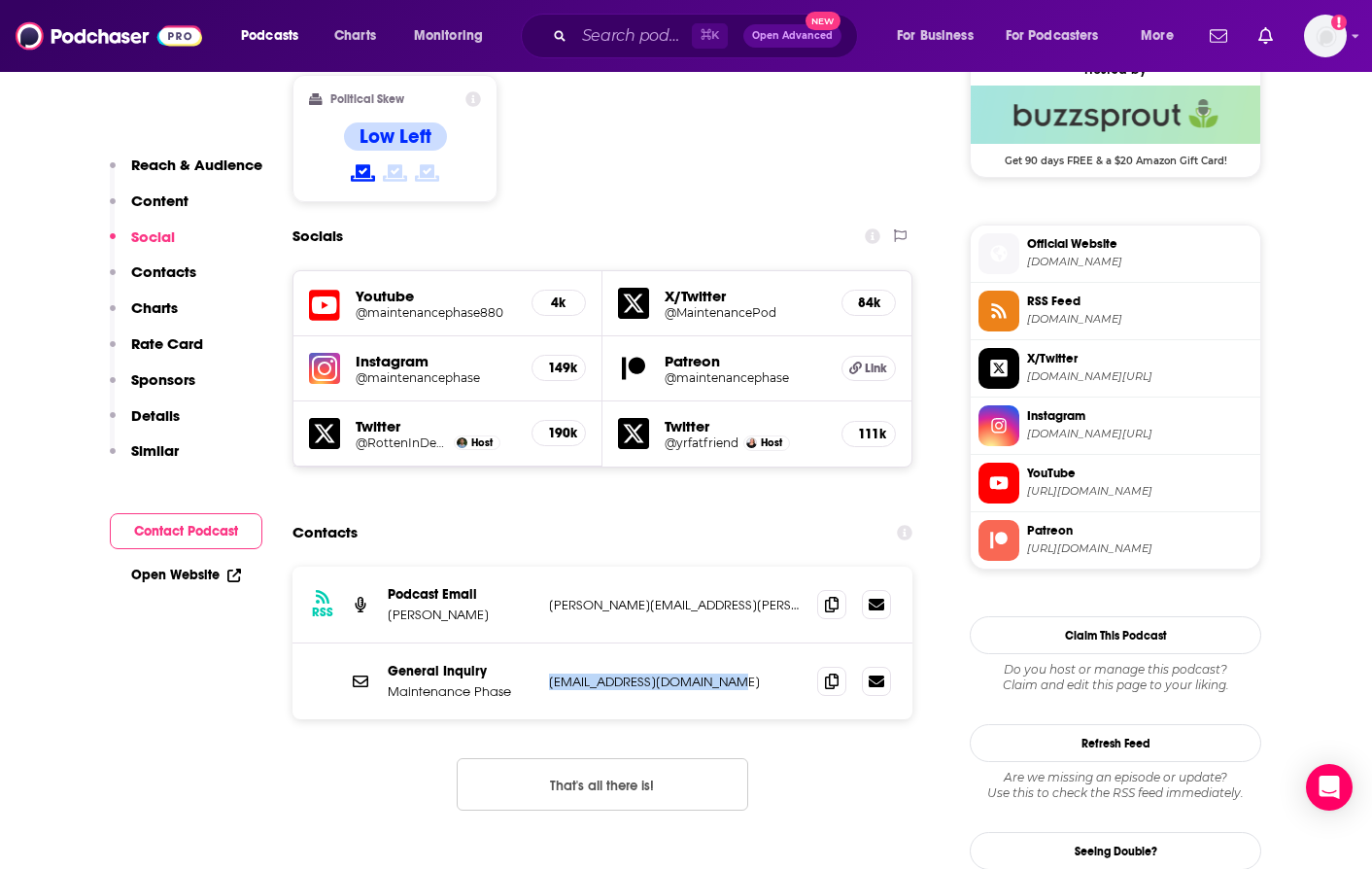 drag, startPoint x: 757, startPoint y: 549, endPoint x: 549, endPoint y: 550, distance: 208.0024 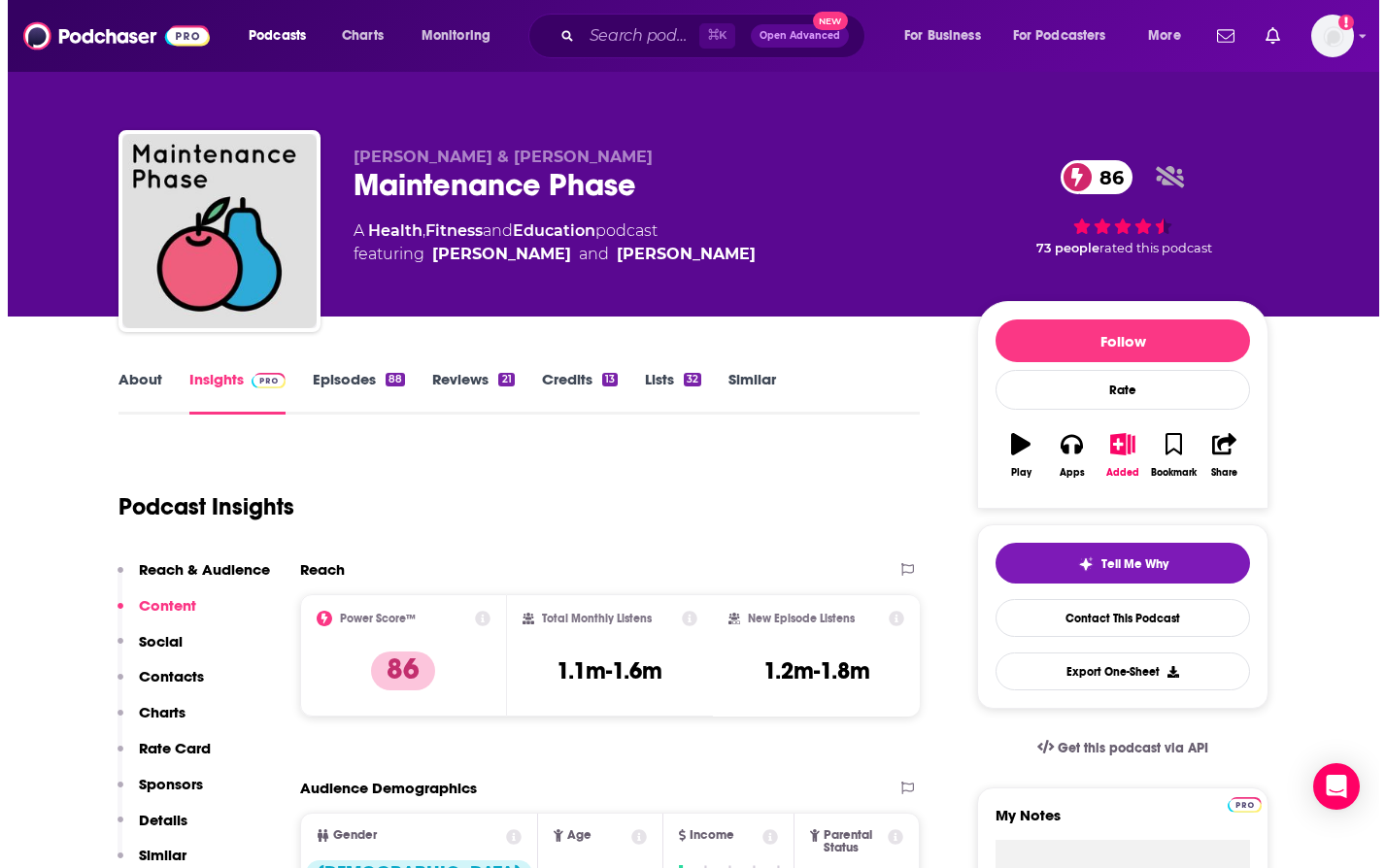 scroll, scrollTop: 0, scrollLeft: 0, axis: both 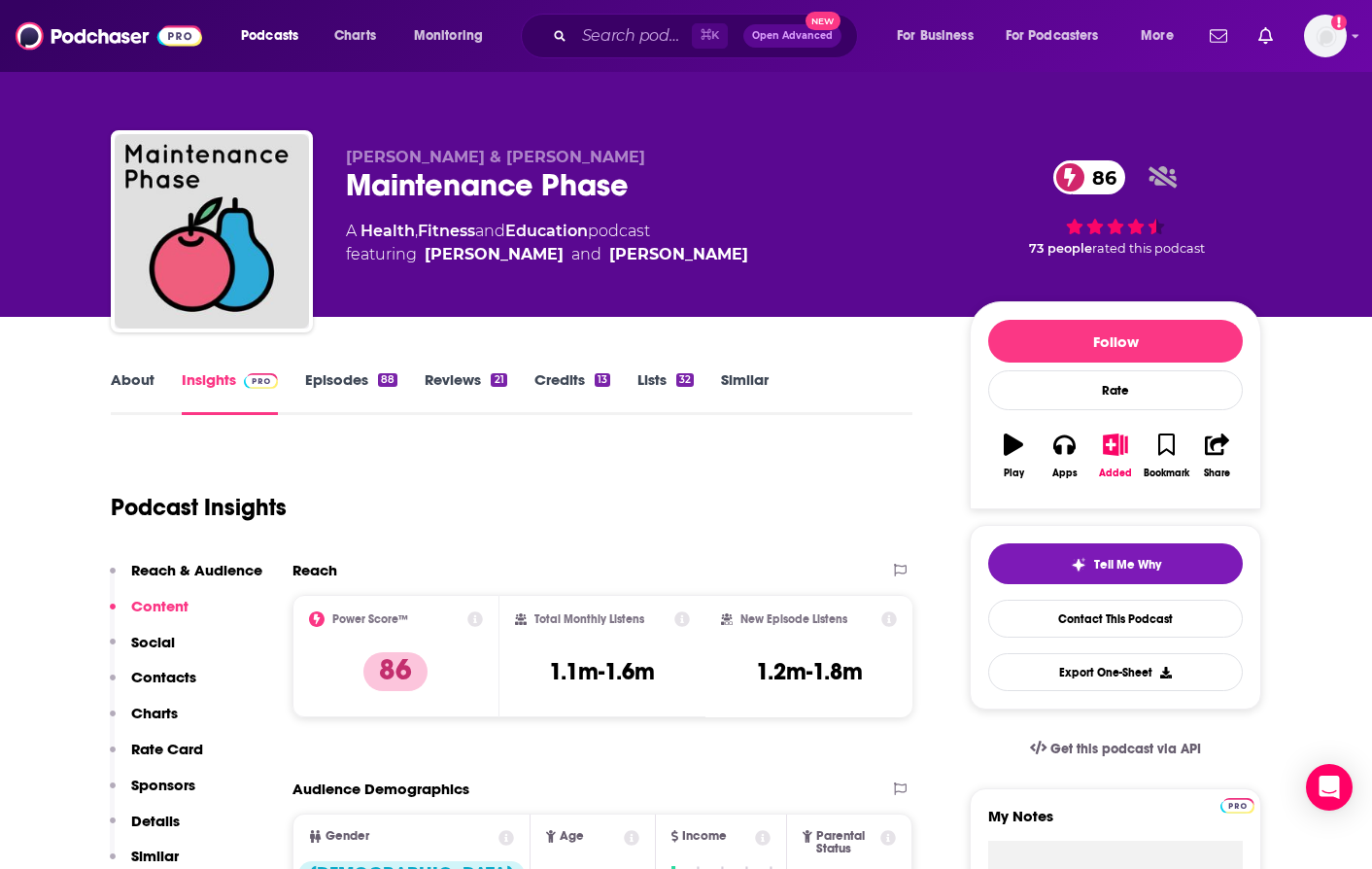 click on "[PERSON_NAME]" at bounding box center (494, 255) 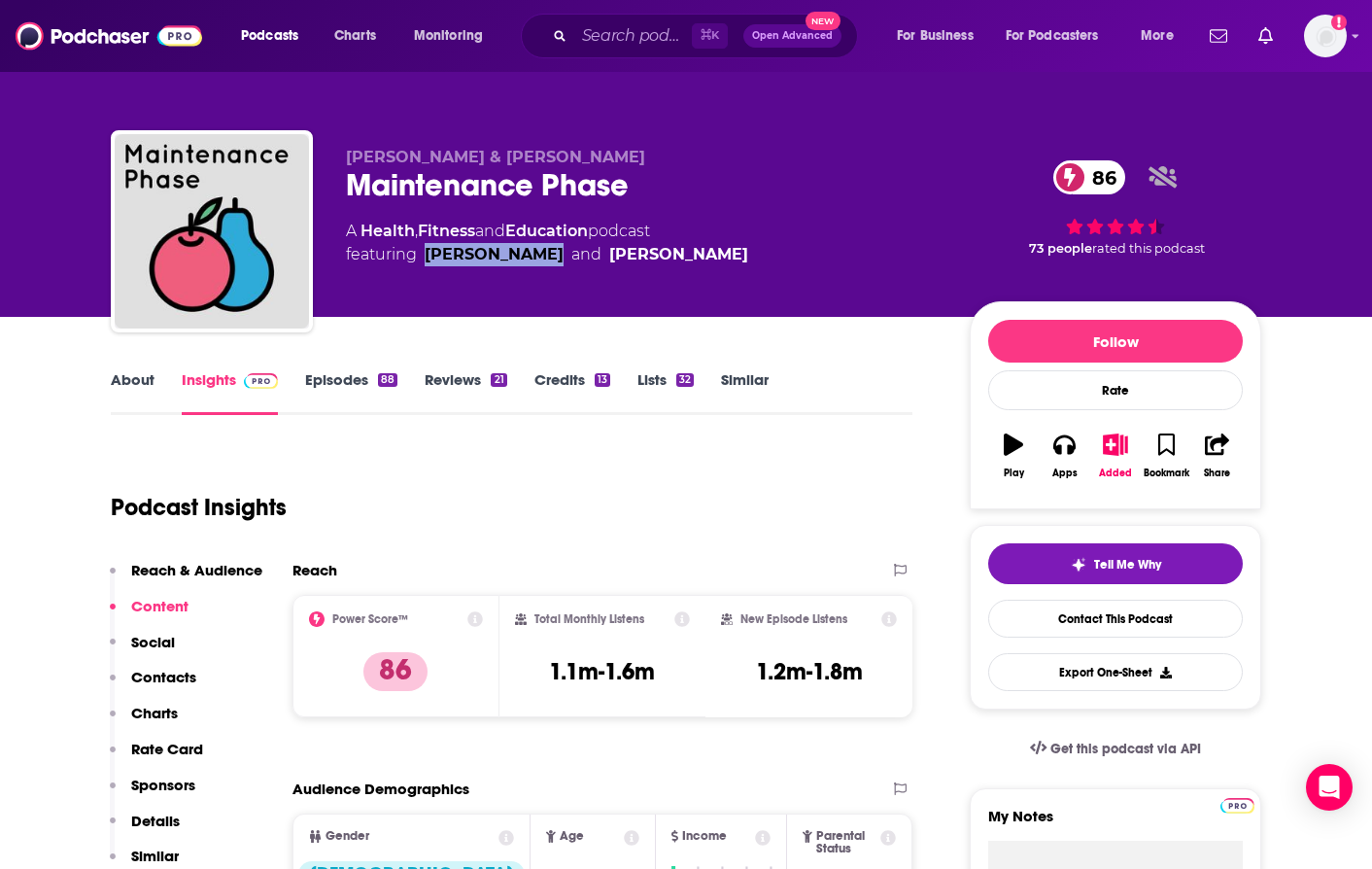 drag, startPoint x: 489, startPoint y: 256, endPoint x: 427, endPoint y: 256, distance: 62 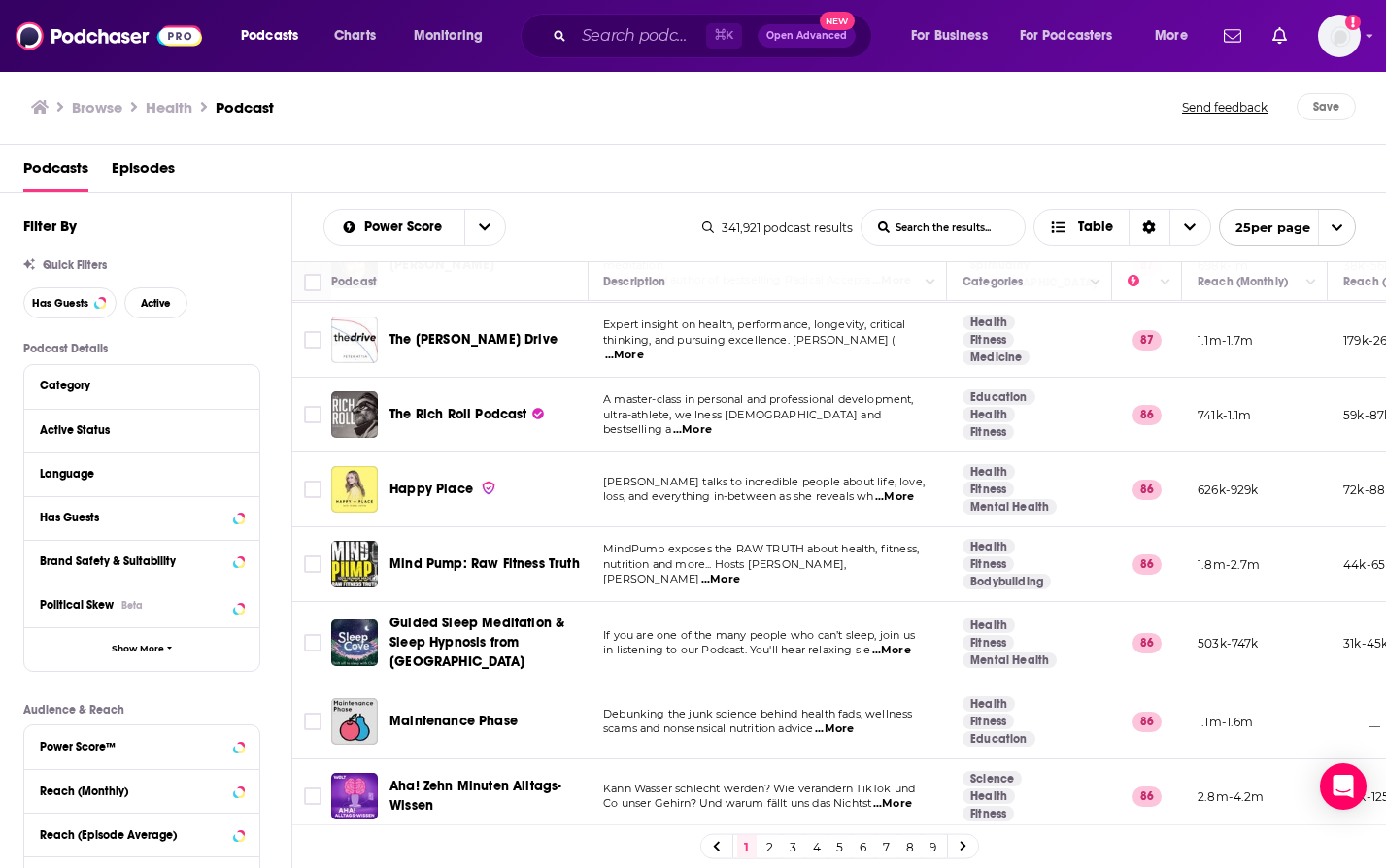 scroll, scrollTop: 1367, scrollLeft: 1, axis: both 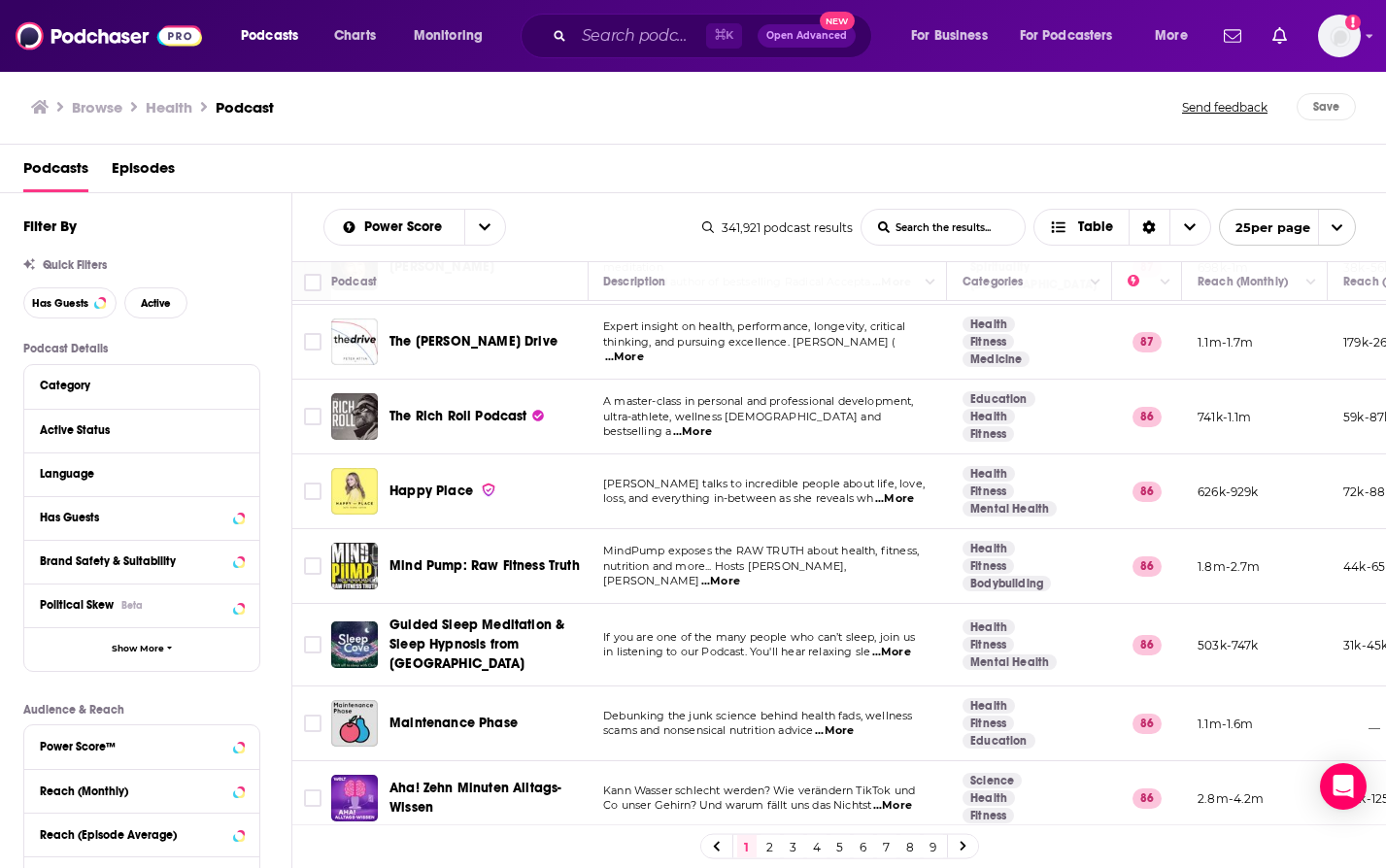 click on "2" at bounding box center (770, 847) 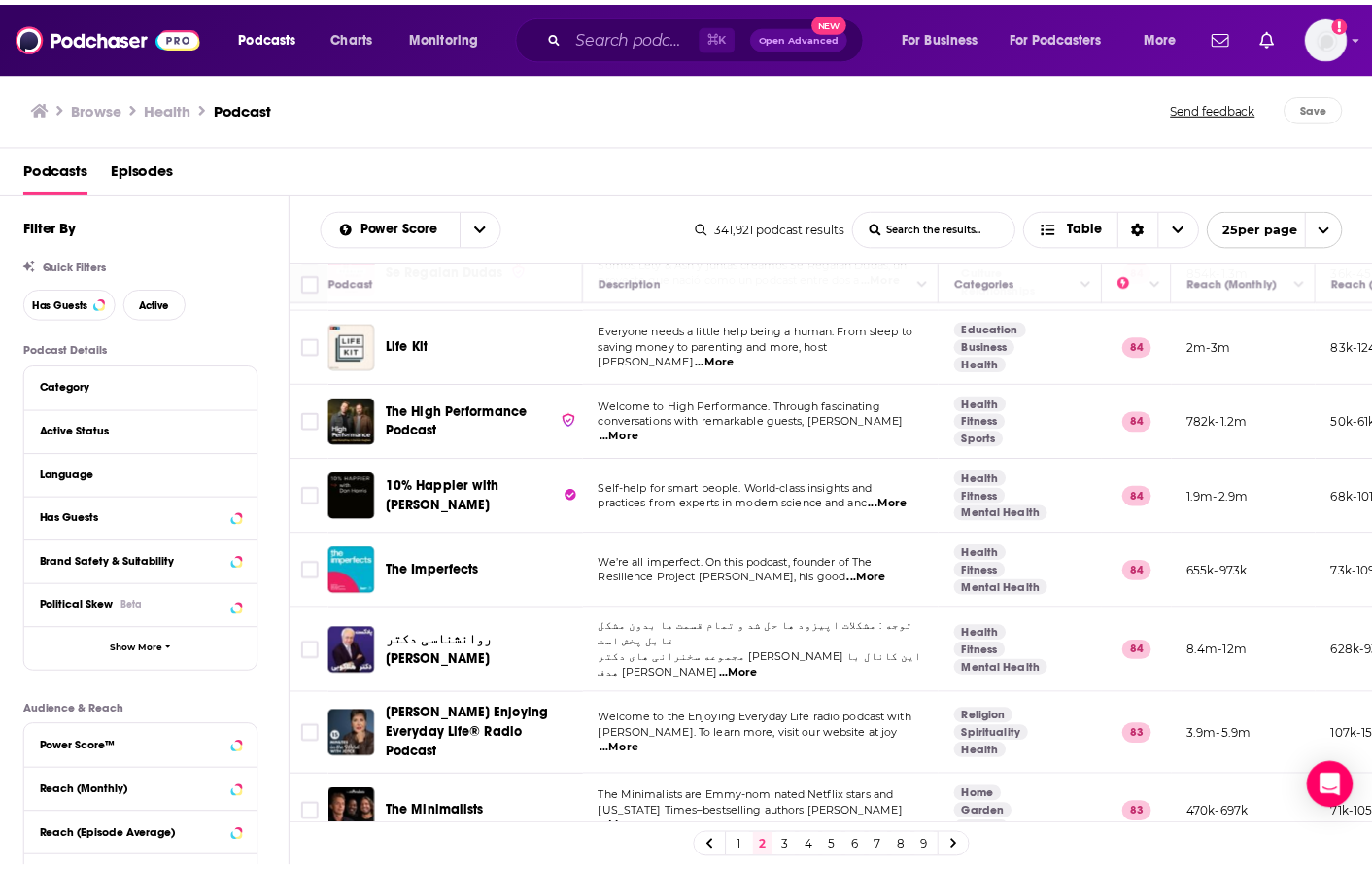 scroll, scrollTop: 472, scrollLeft: 0, axis: vertical 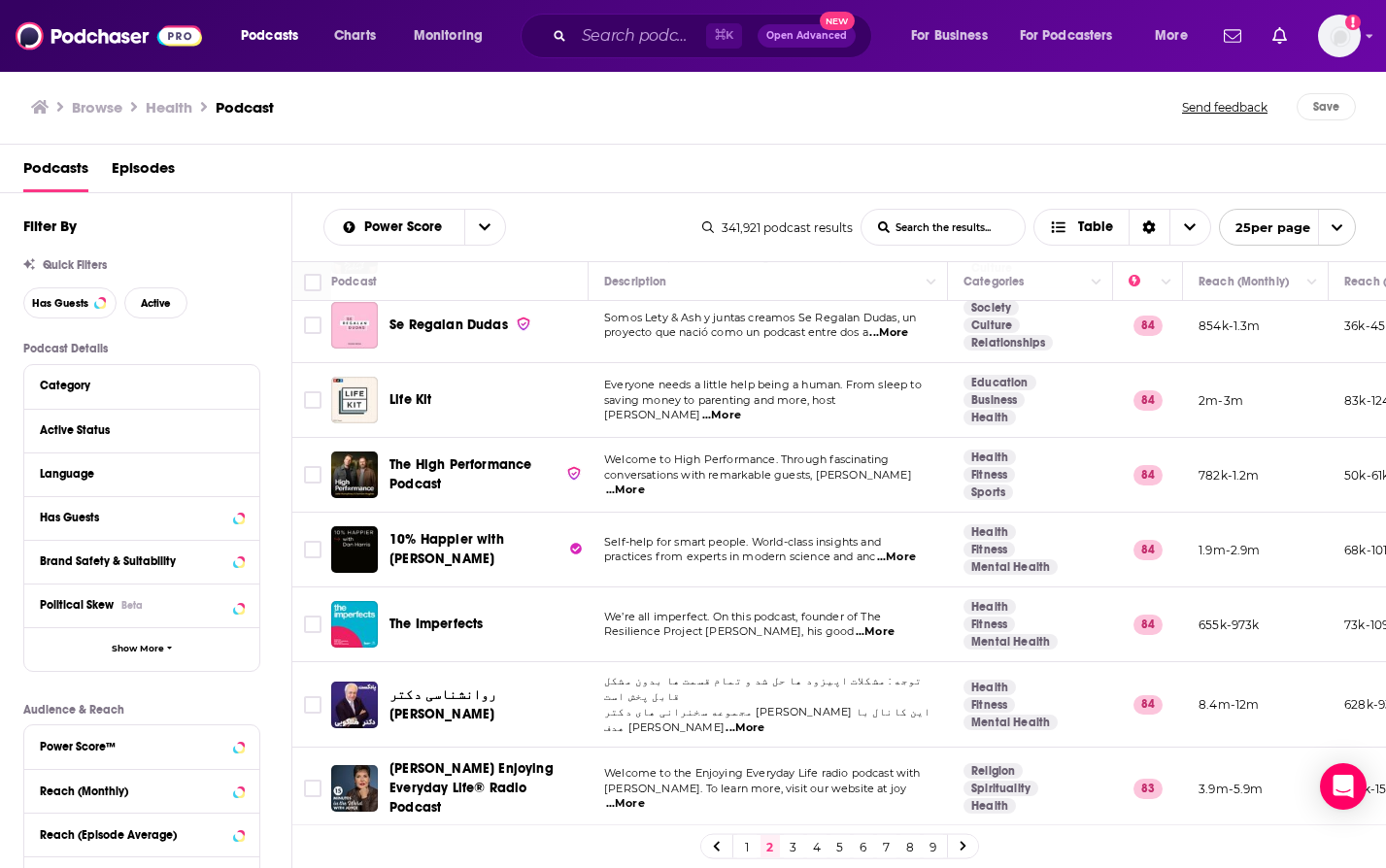 click on "Life Kit" at bounding box center [410, 399] 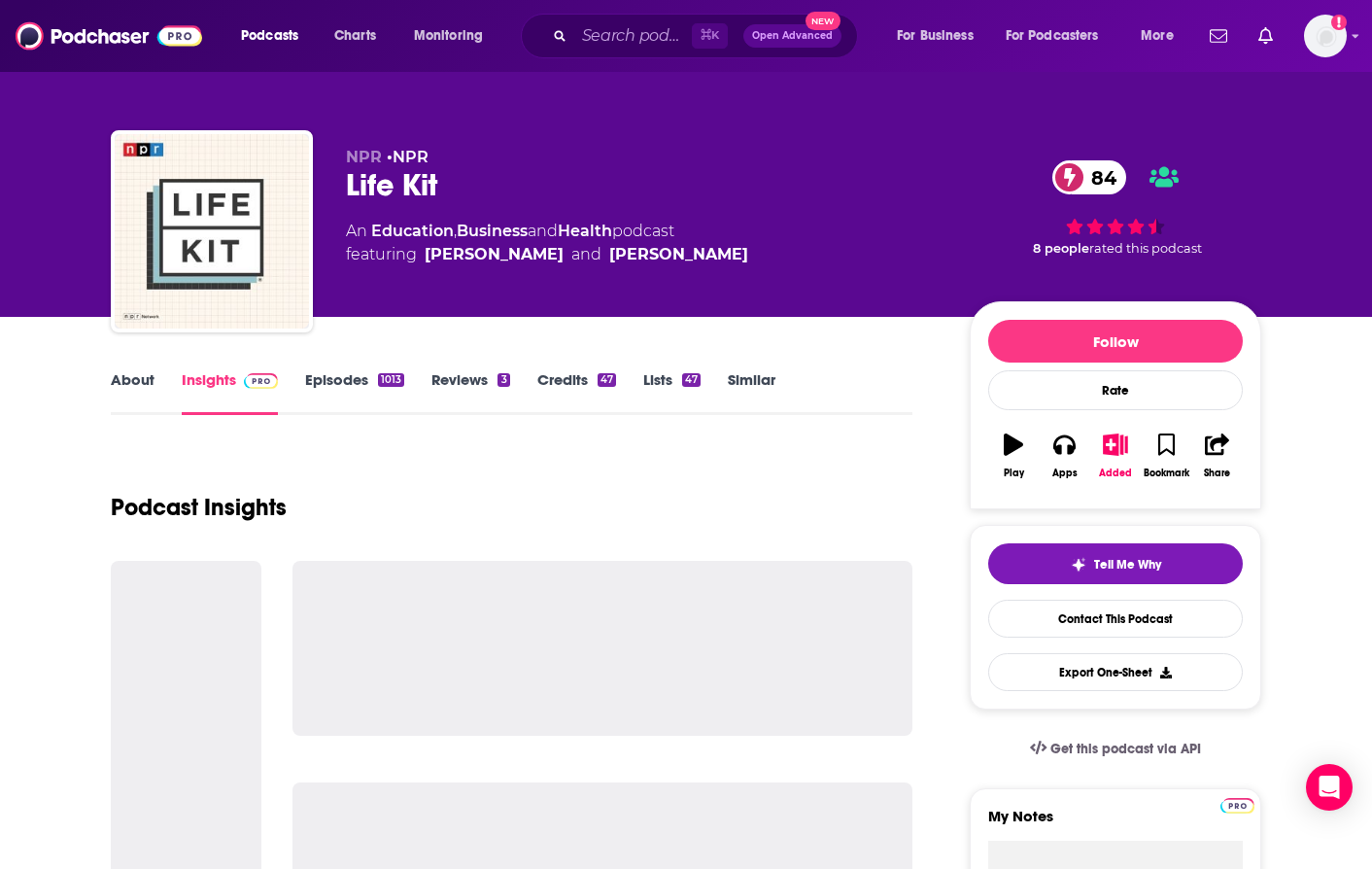click on "Episodes 1013" at bounding box center [355, 393] 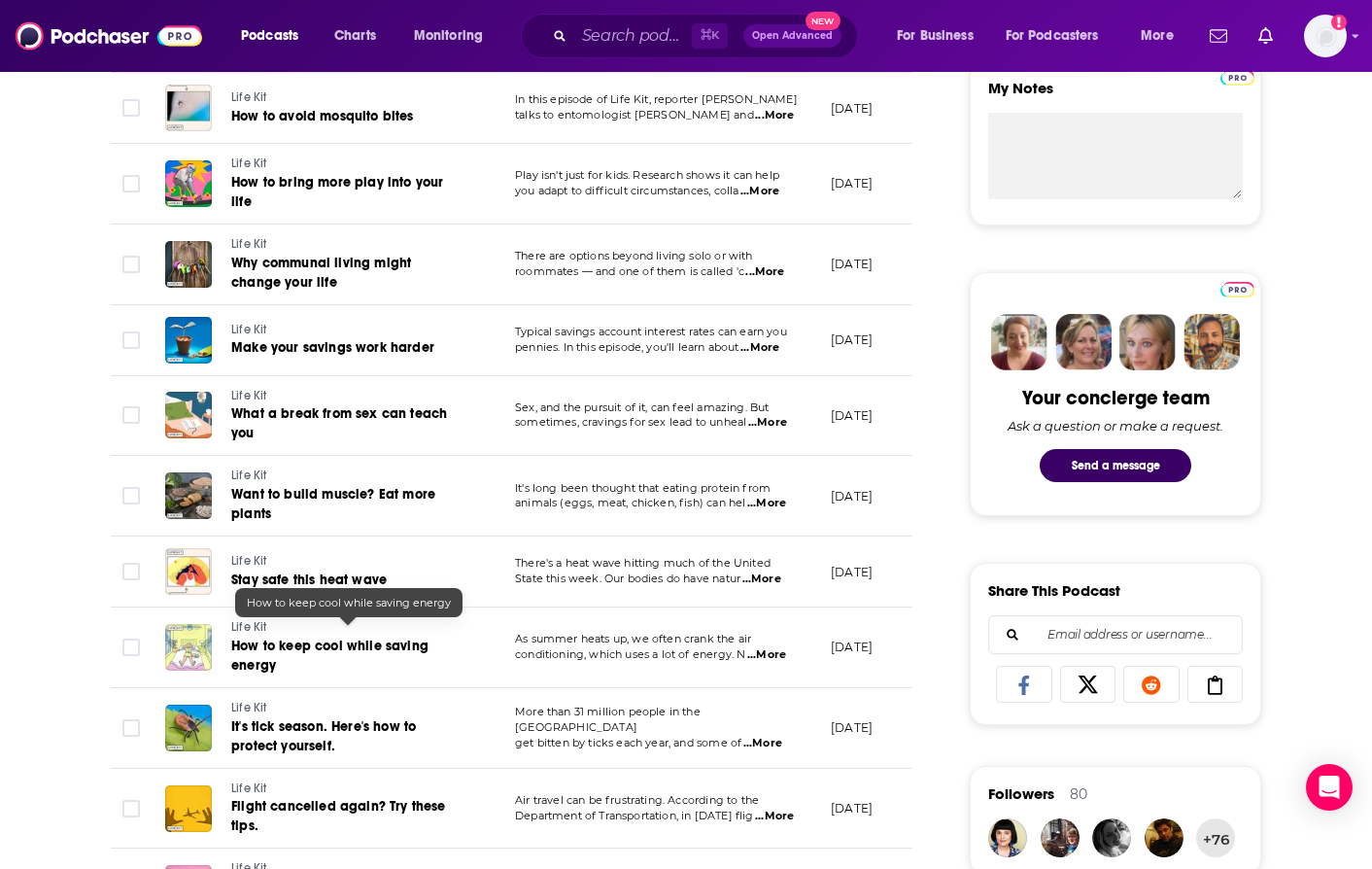 scroll, scrollTop: 751, scrollLeft: 0, axis: vertical 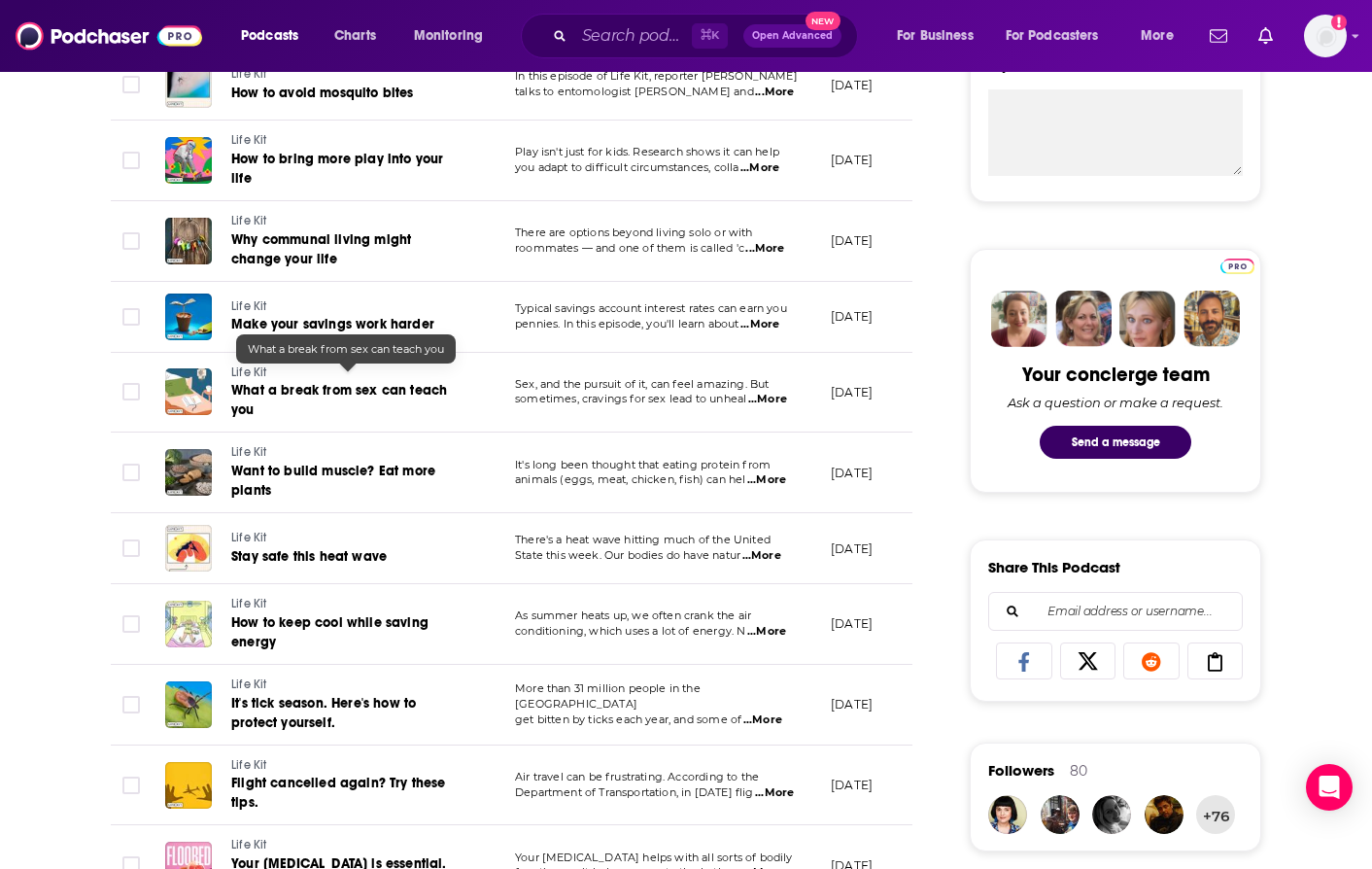 click on "What a break from sex can teach you" at bounding box center [339, 400] 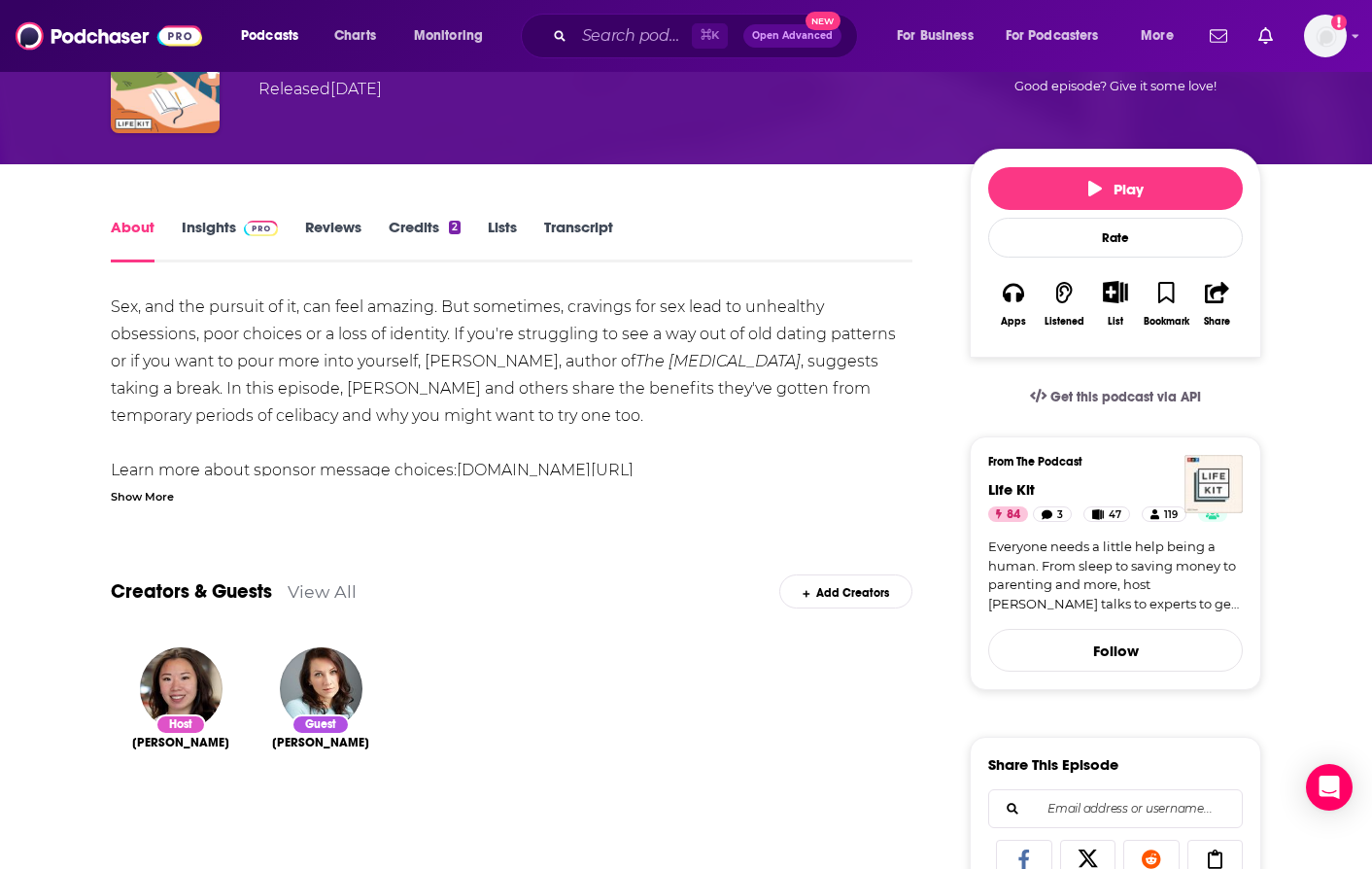 scroll, scrollTop: 150, scrollLeft: 0, axis: vertical 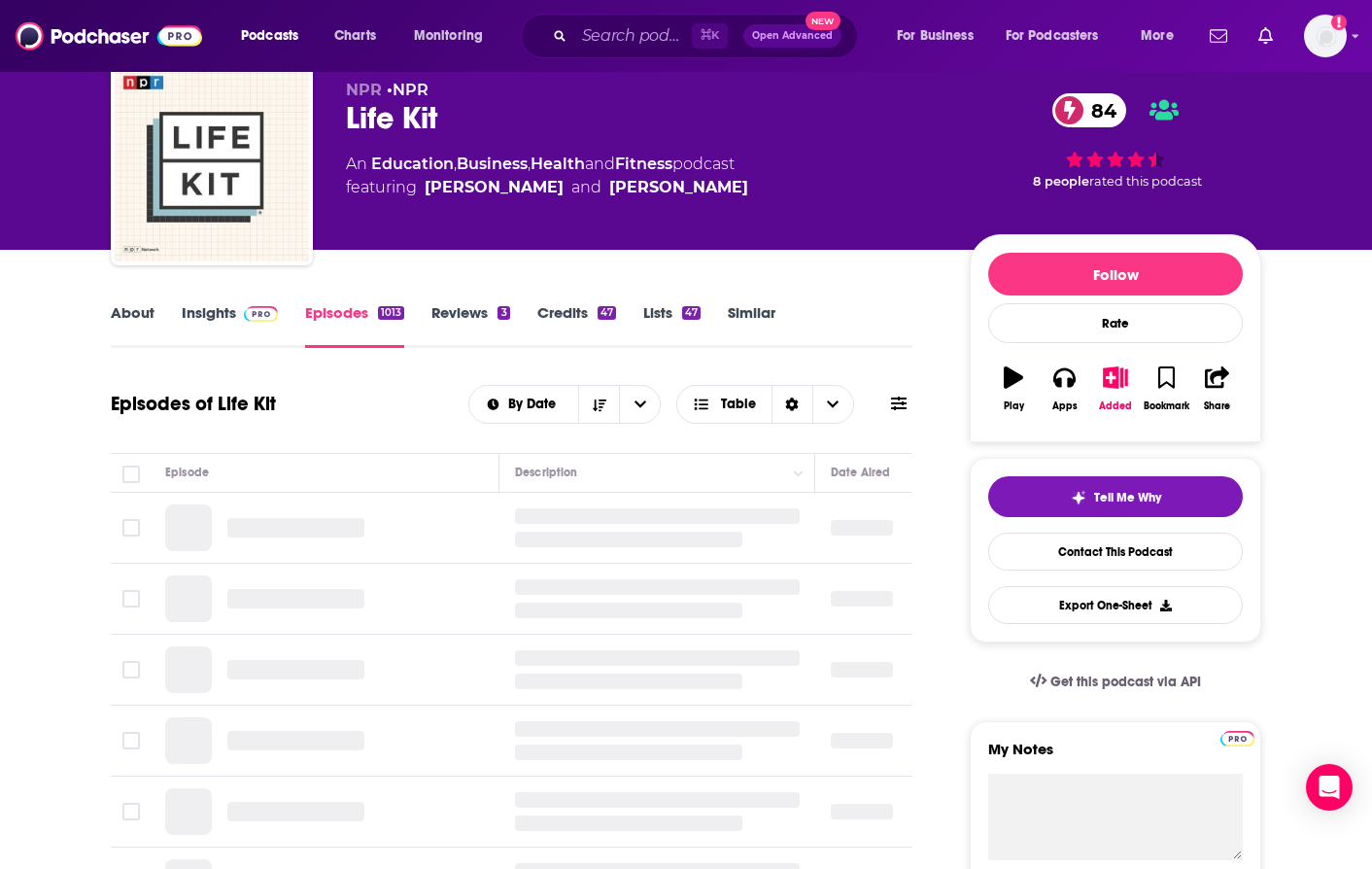 click on "About" at bounding box center [132, 326] 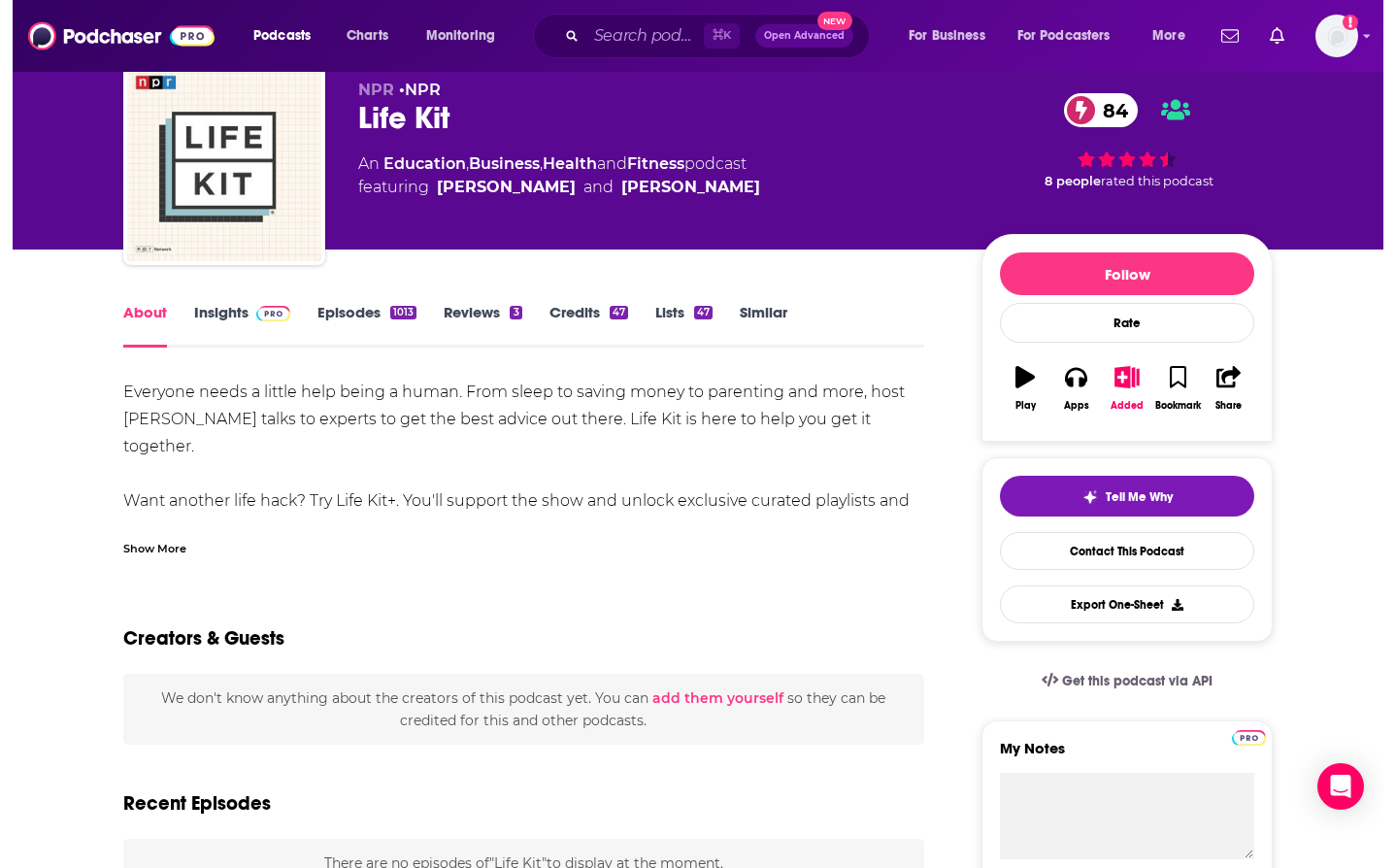 scroll, scrollTop: 0, scrollLeft: 0, axis: both 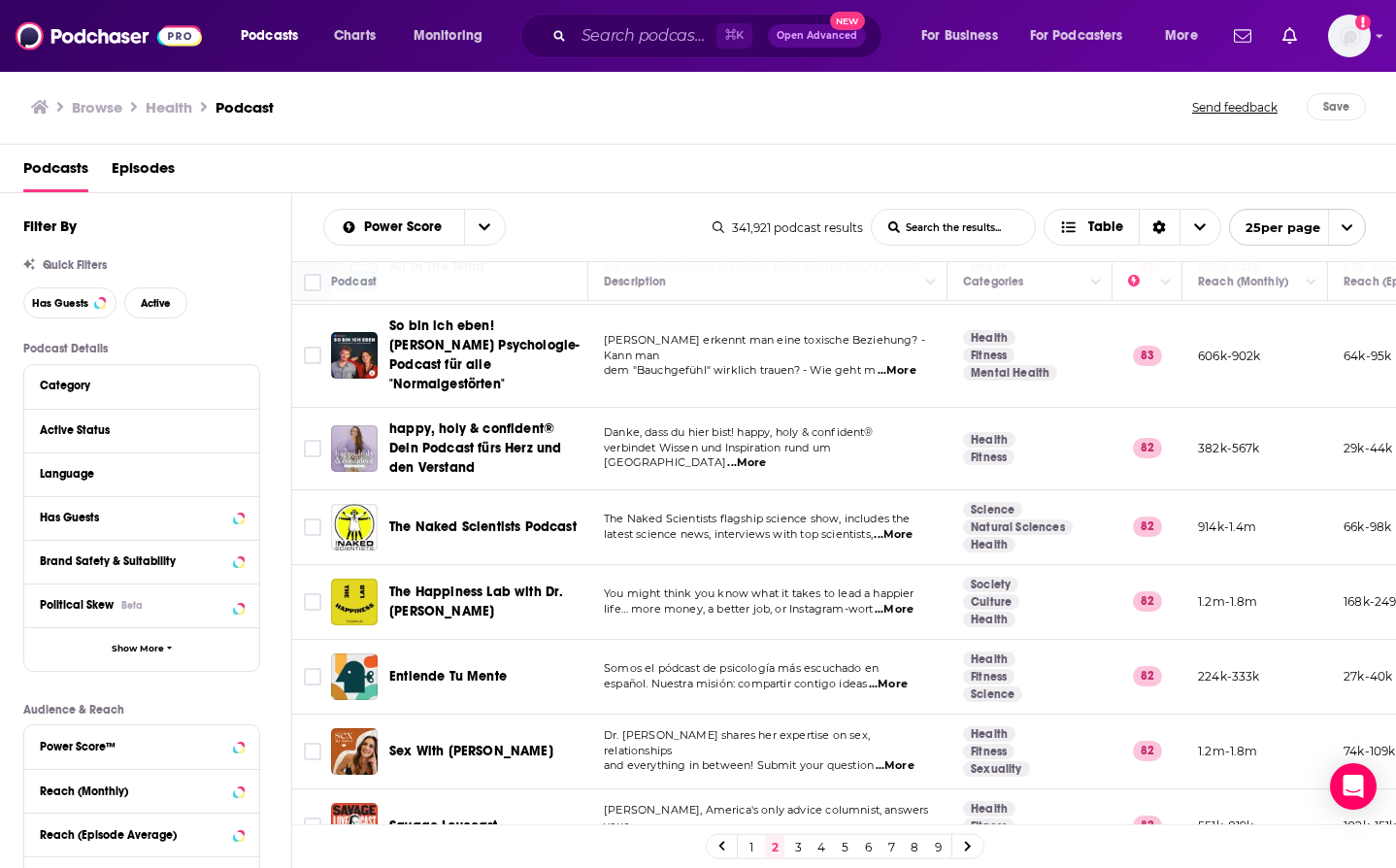 click on "3" at bounding box center [798, 847] 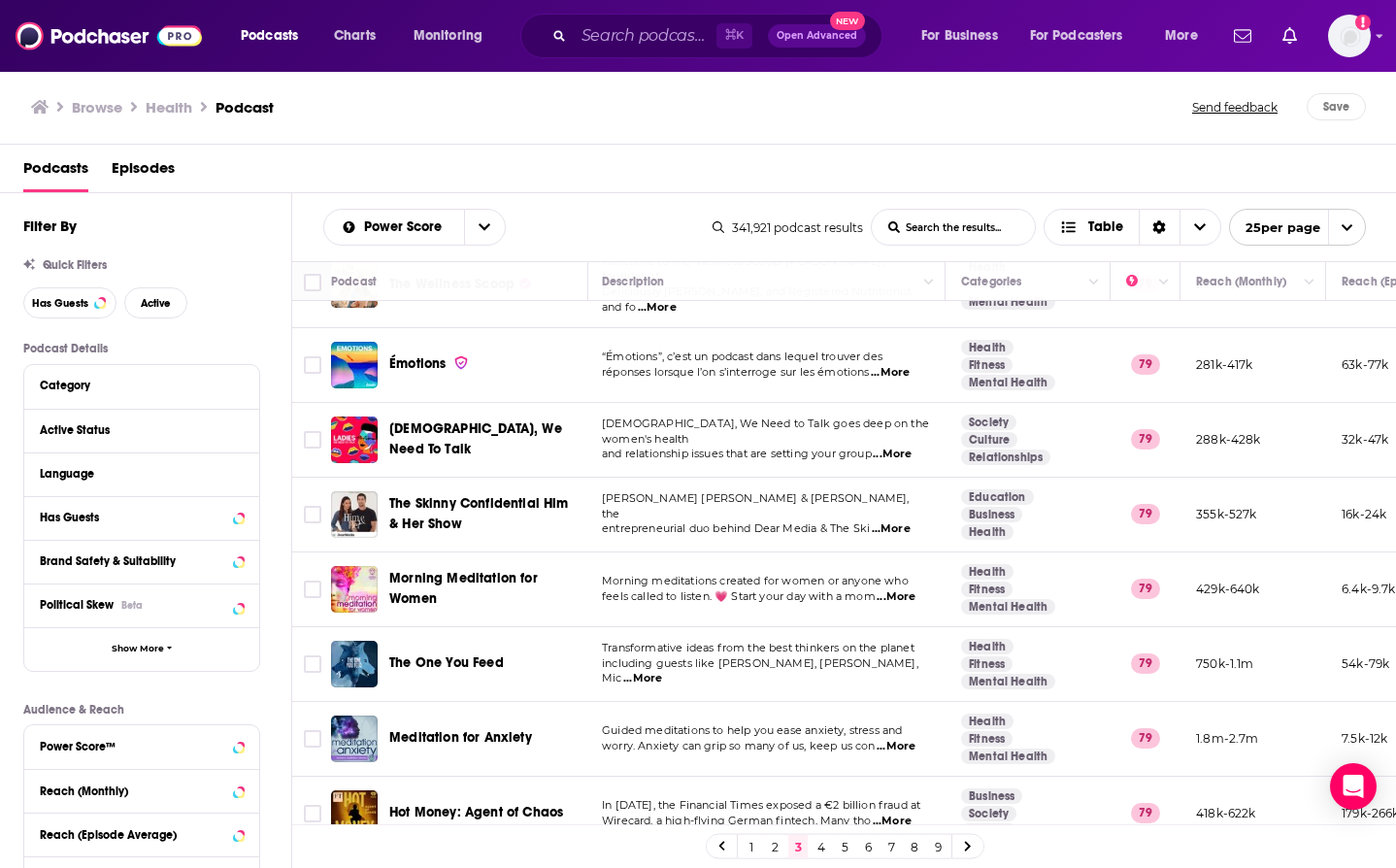 scroll, scrollTop: 1371, scrollLeft: 2, axis: both 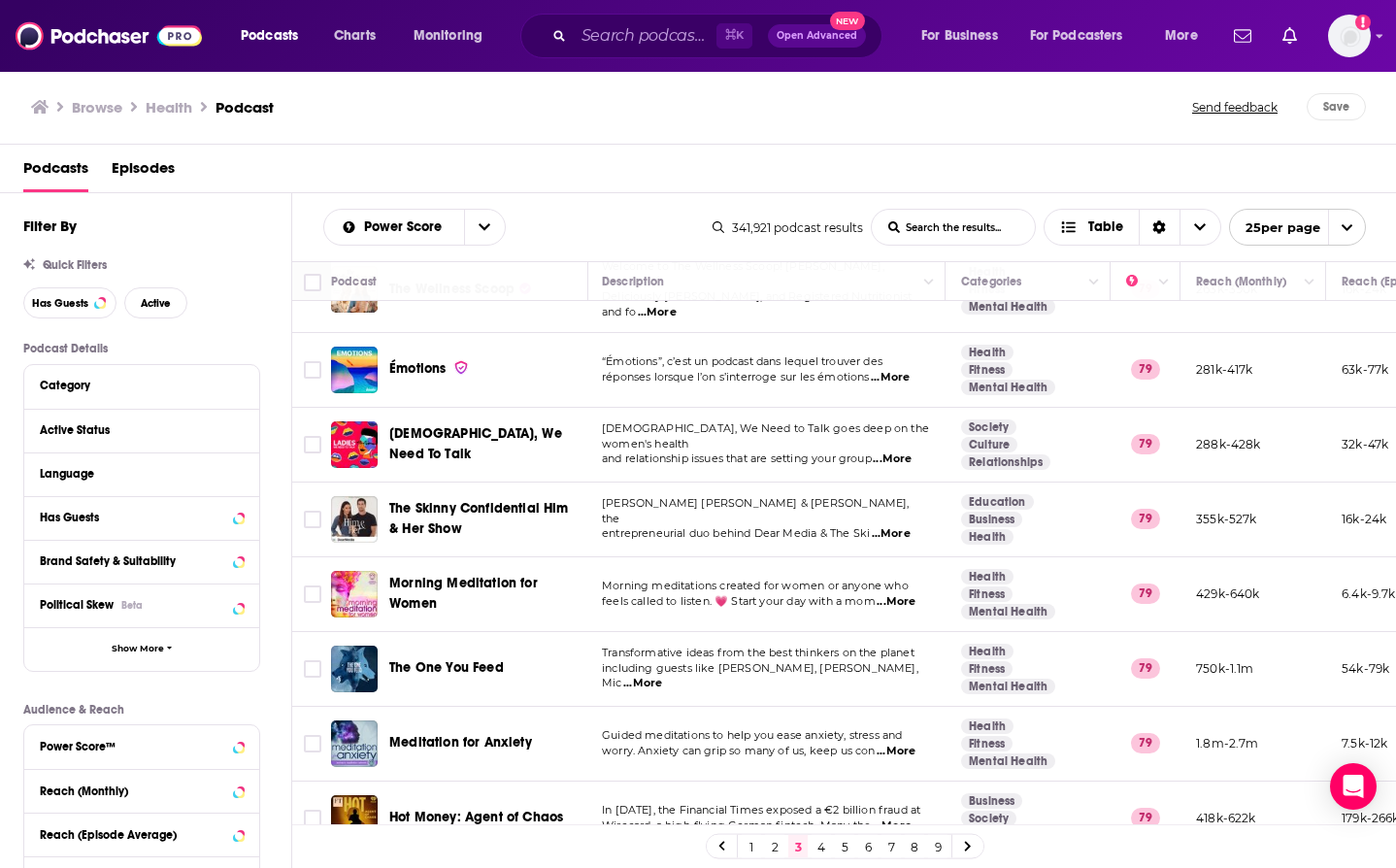 click on "4" at bounding box center (821, 847) 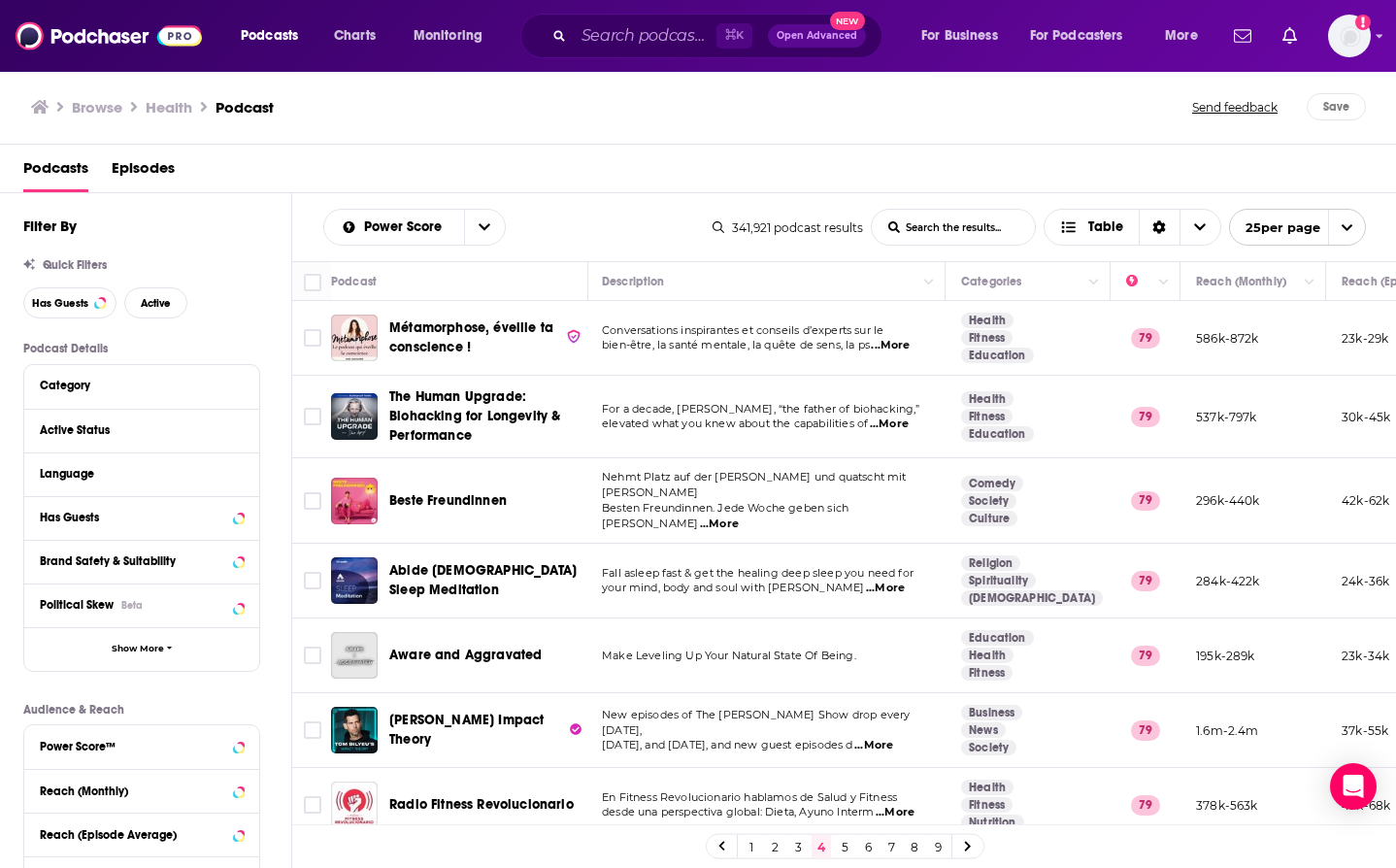 scroll, scrollTop: -1, scrollLeft: 2, axis: both 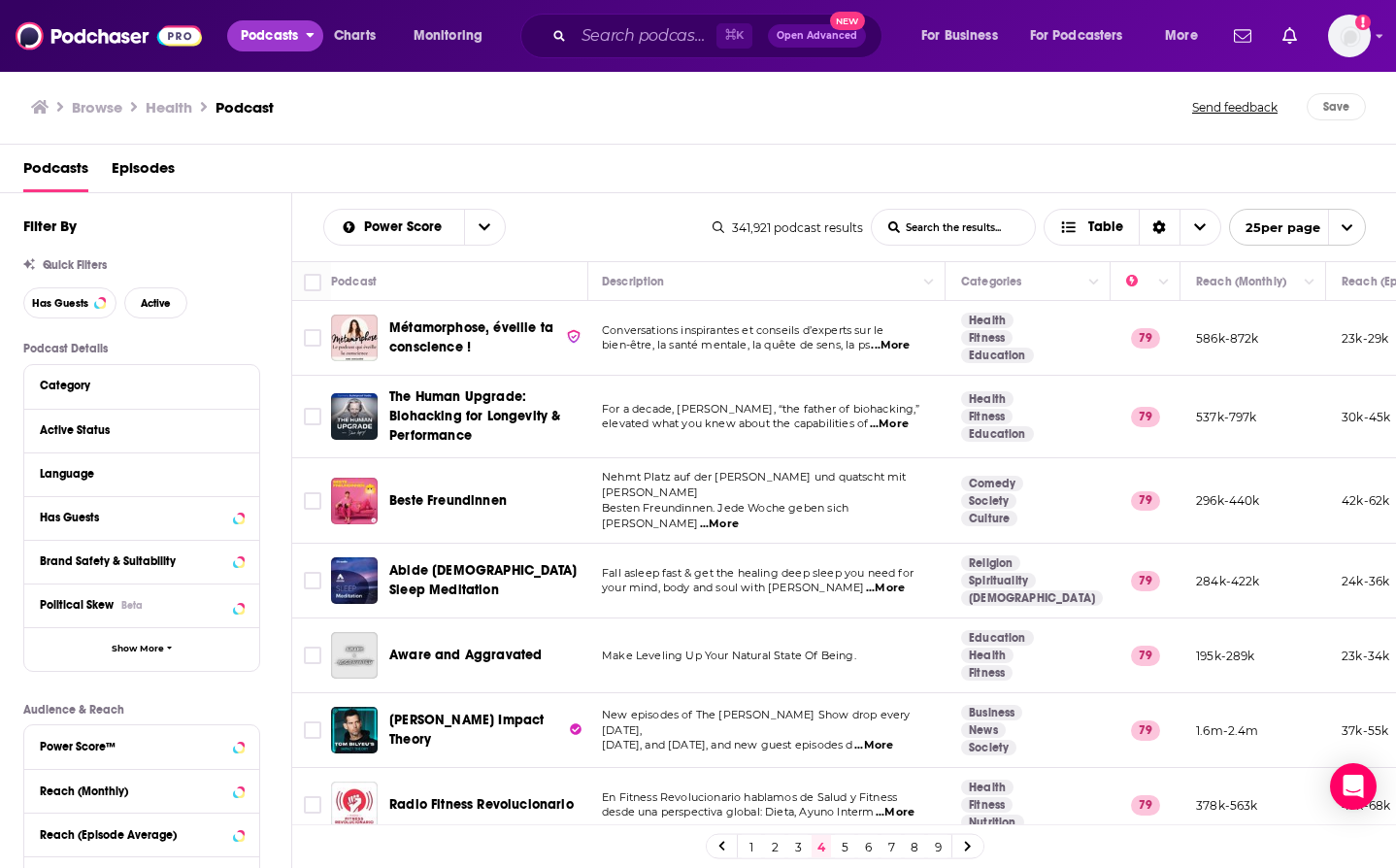 click on "Podcasts" at bounding box center [269, 36] 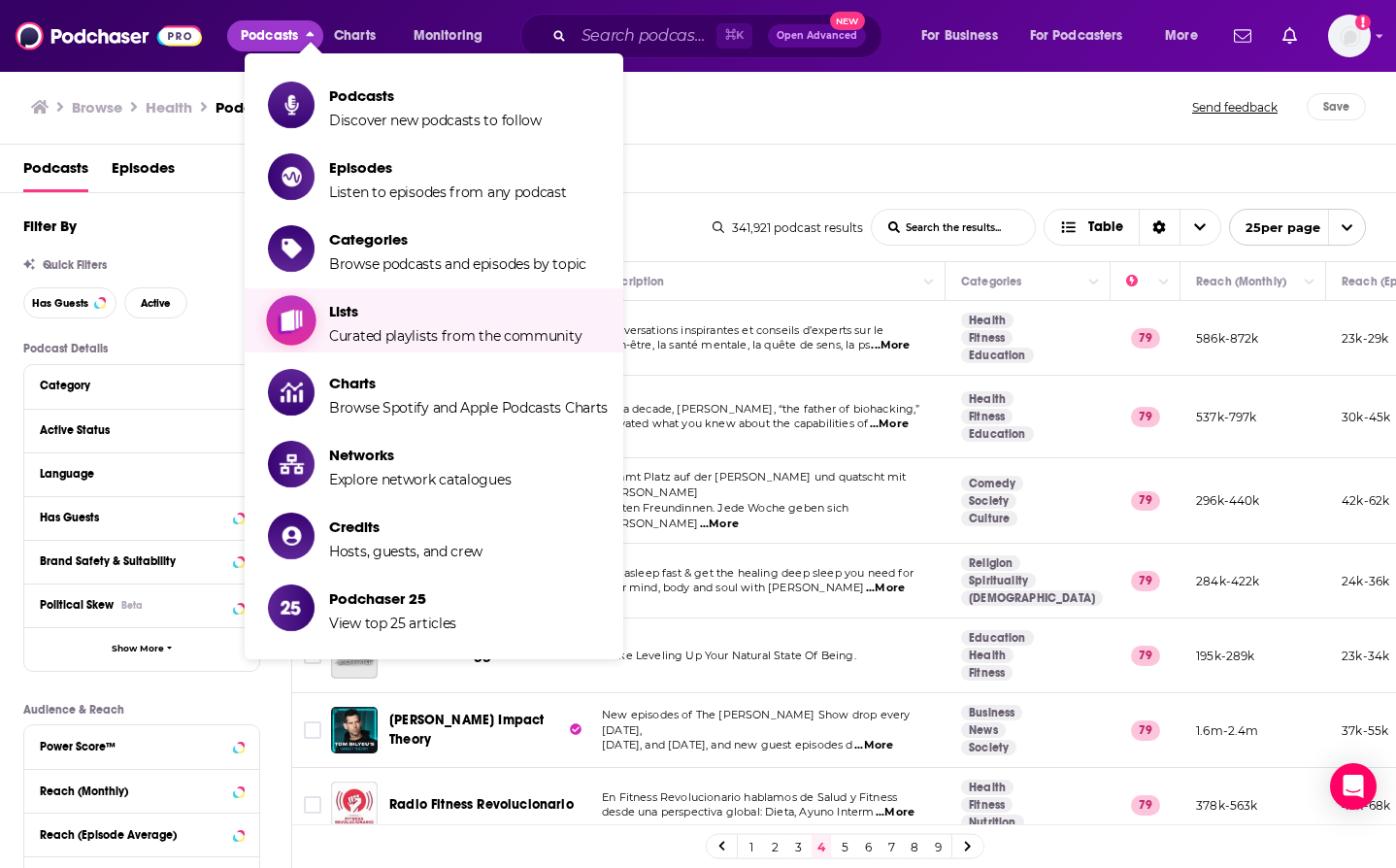 click on "Lists" at bounding box center [455, 311] 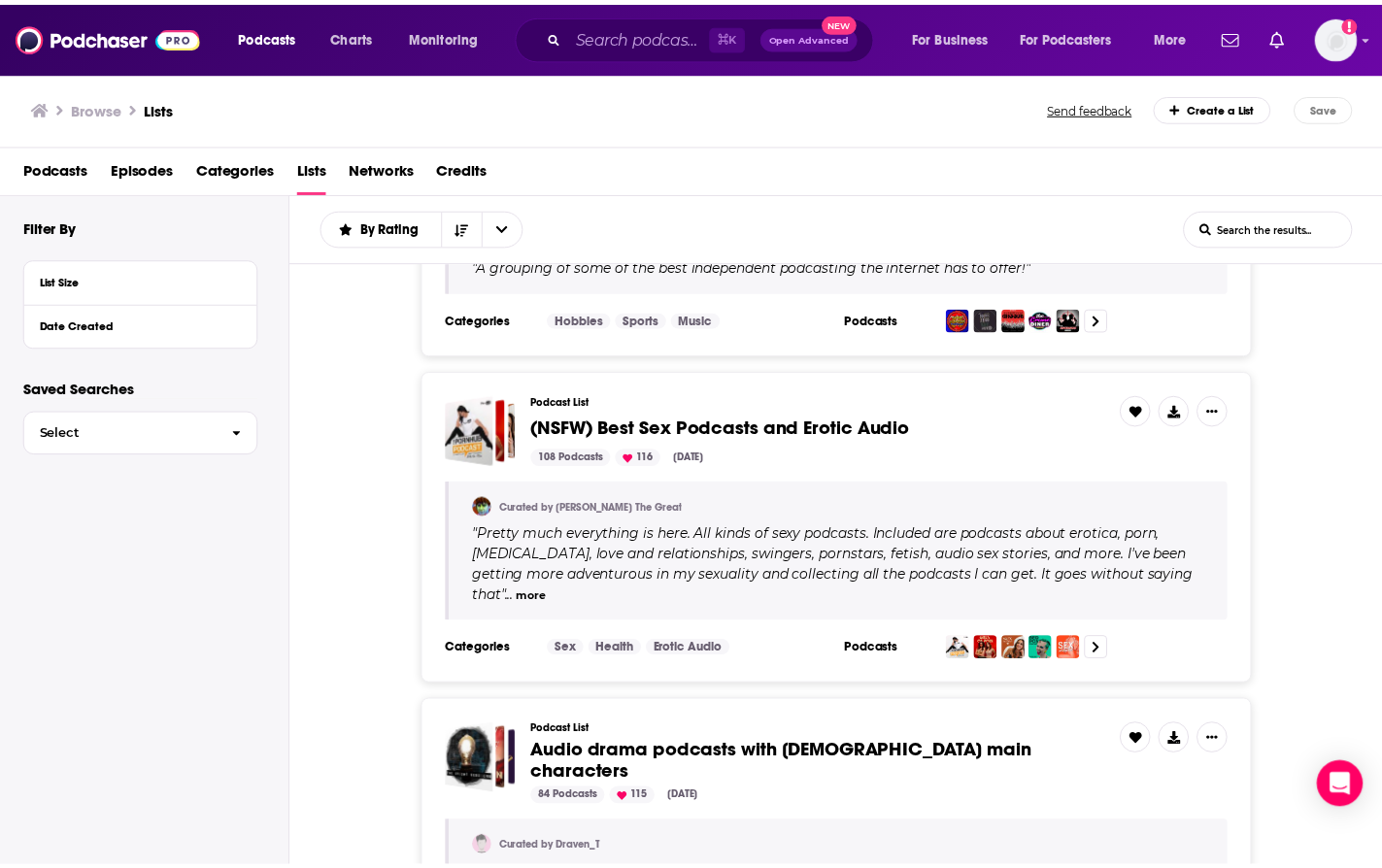 scroll, scrollTop: 1141, scrollLeft: 0, axis: vertical 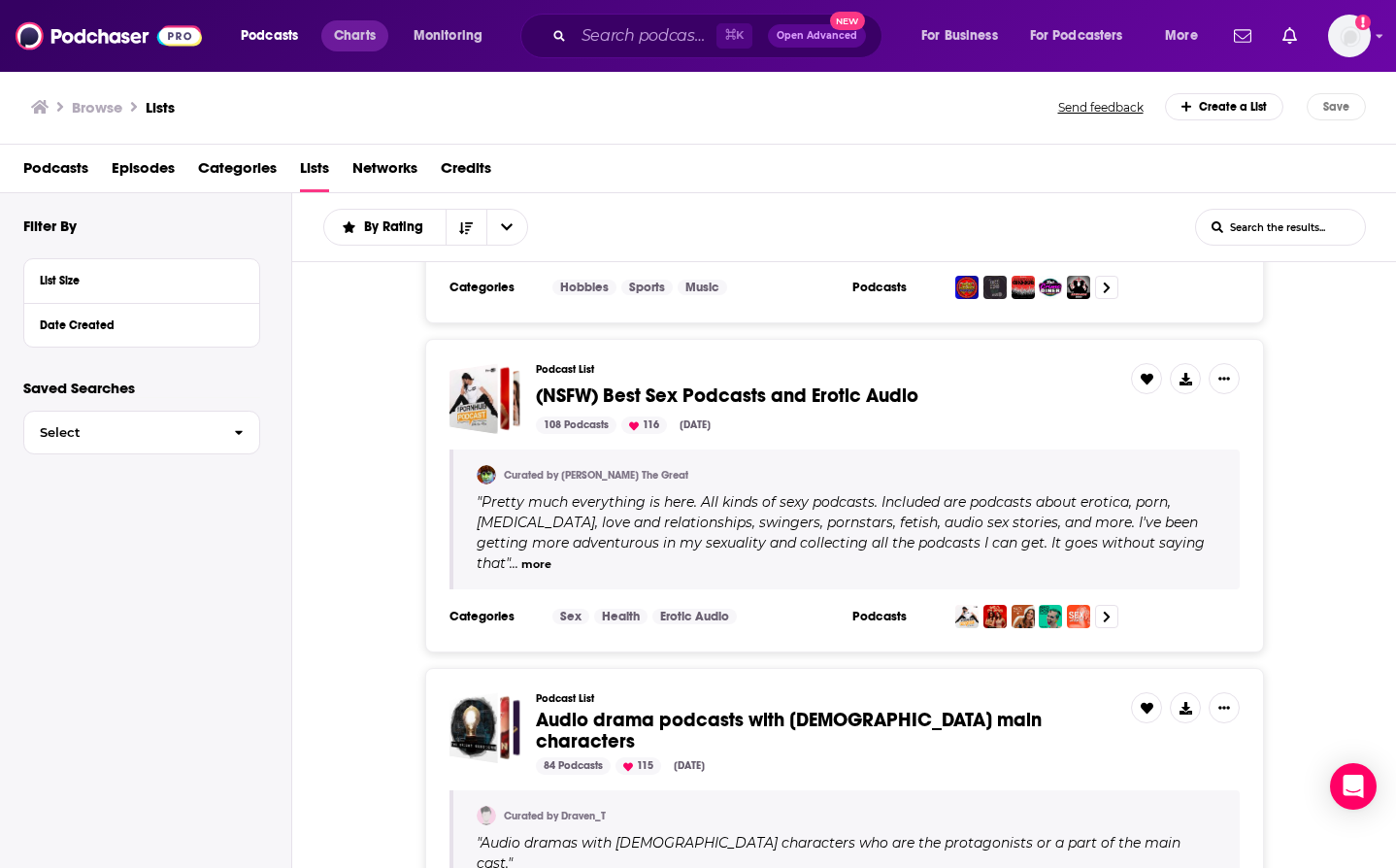 click on "Charts" at bounding box center (354, 36) 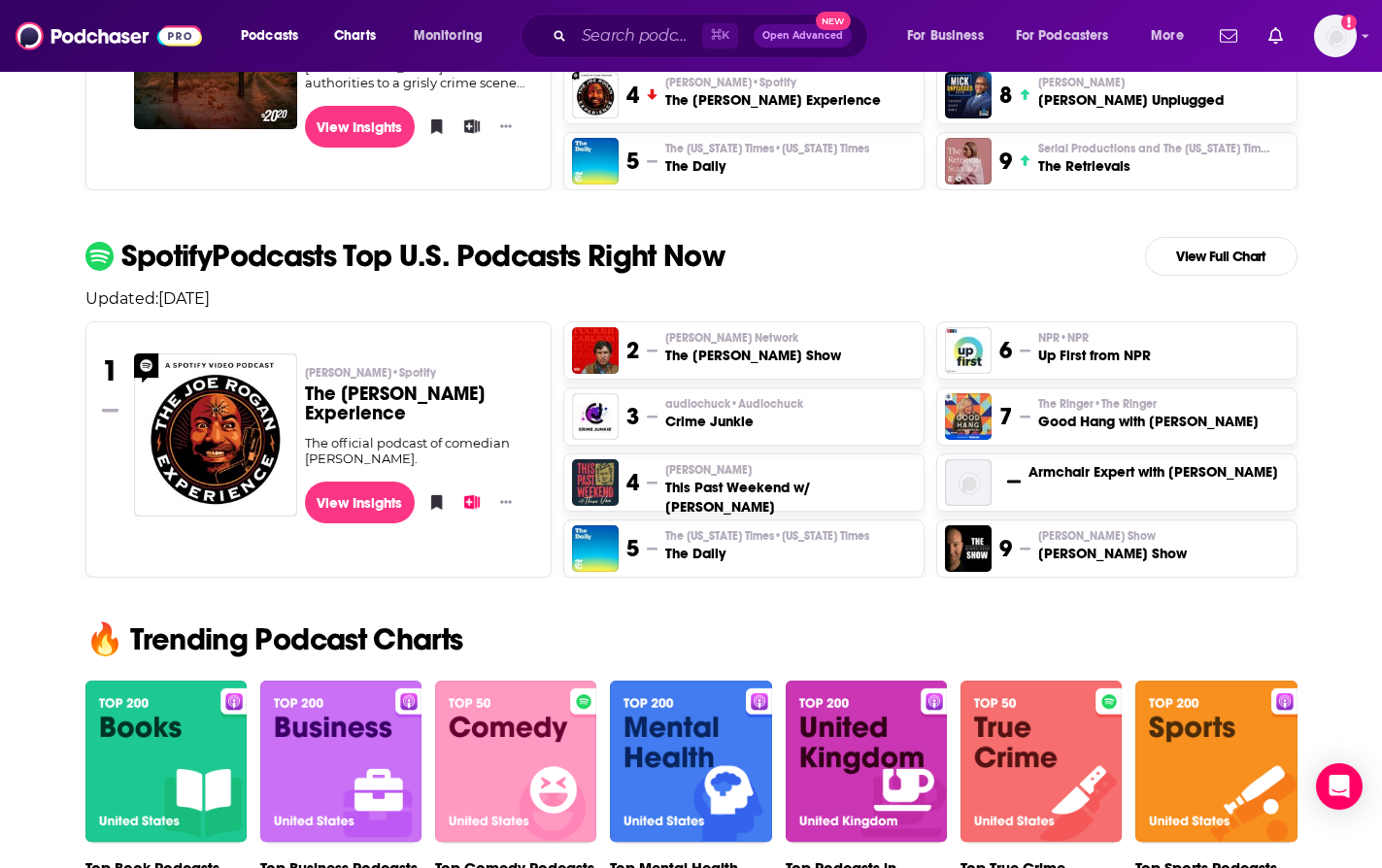 scroll, scrollTop: 707, scrollLeft: 0, axis: vertical 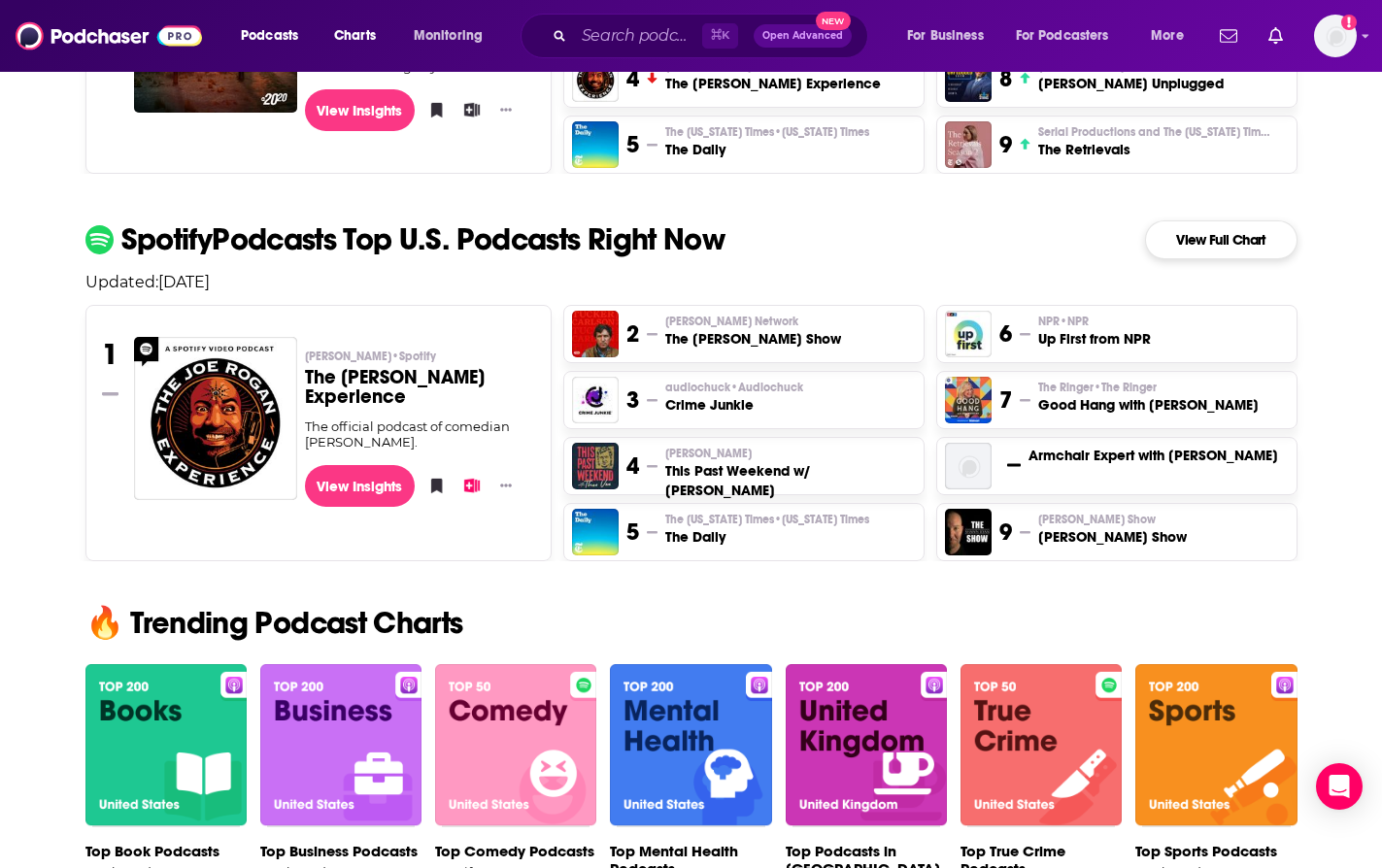 click on "View Full Chart" at bounding box center (1221, 240) 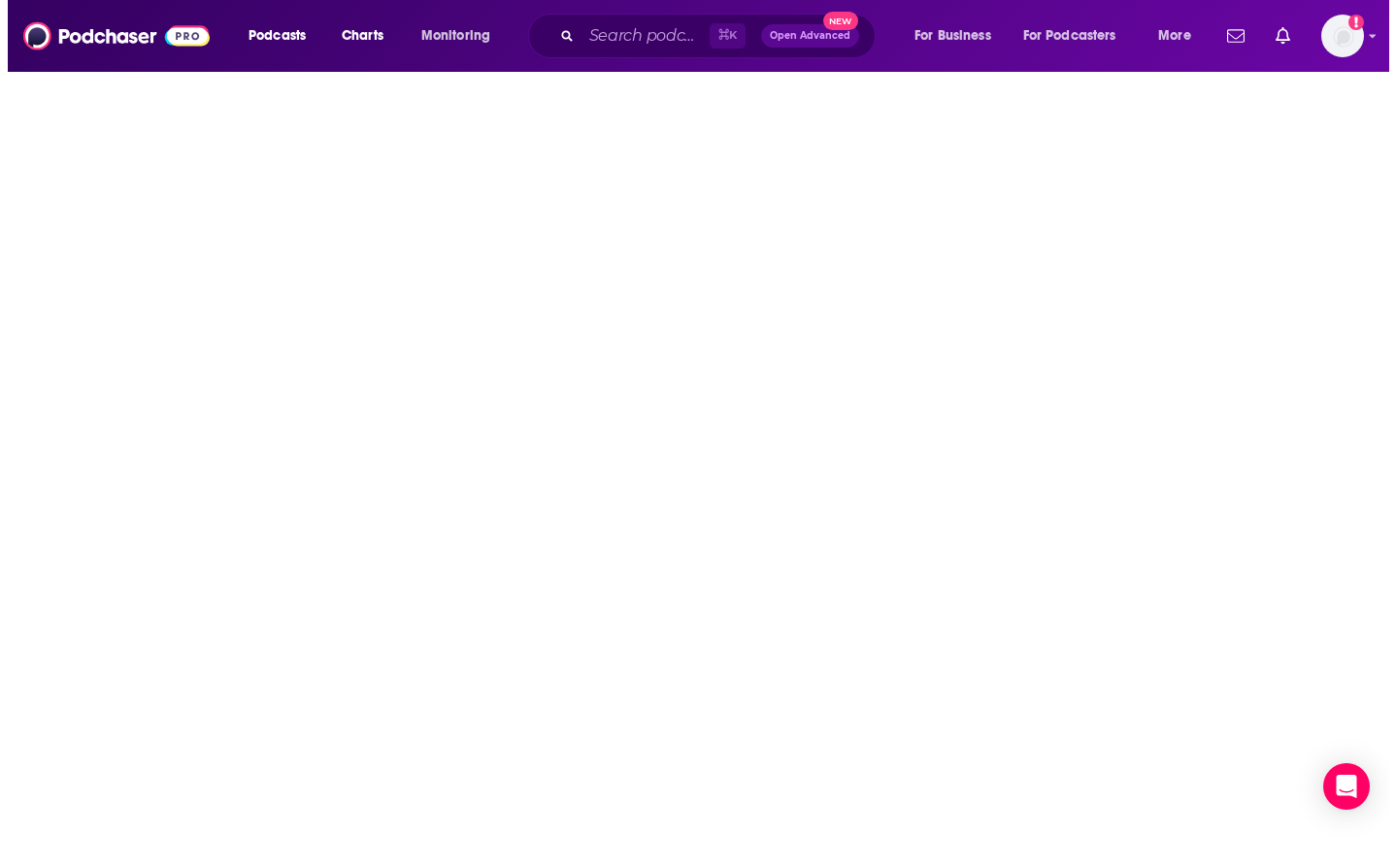 scroll, scrollTop: 0, scrollLeft: 0, axis: both 